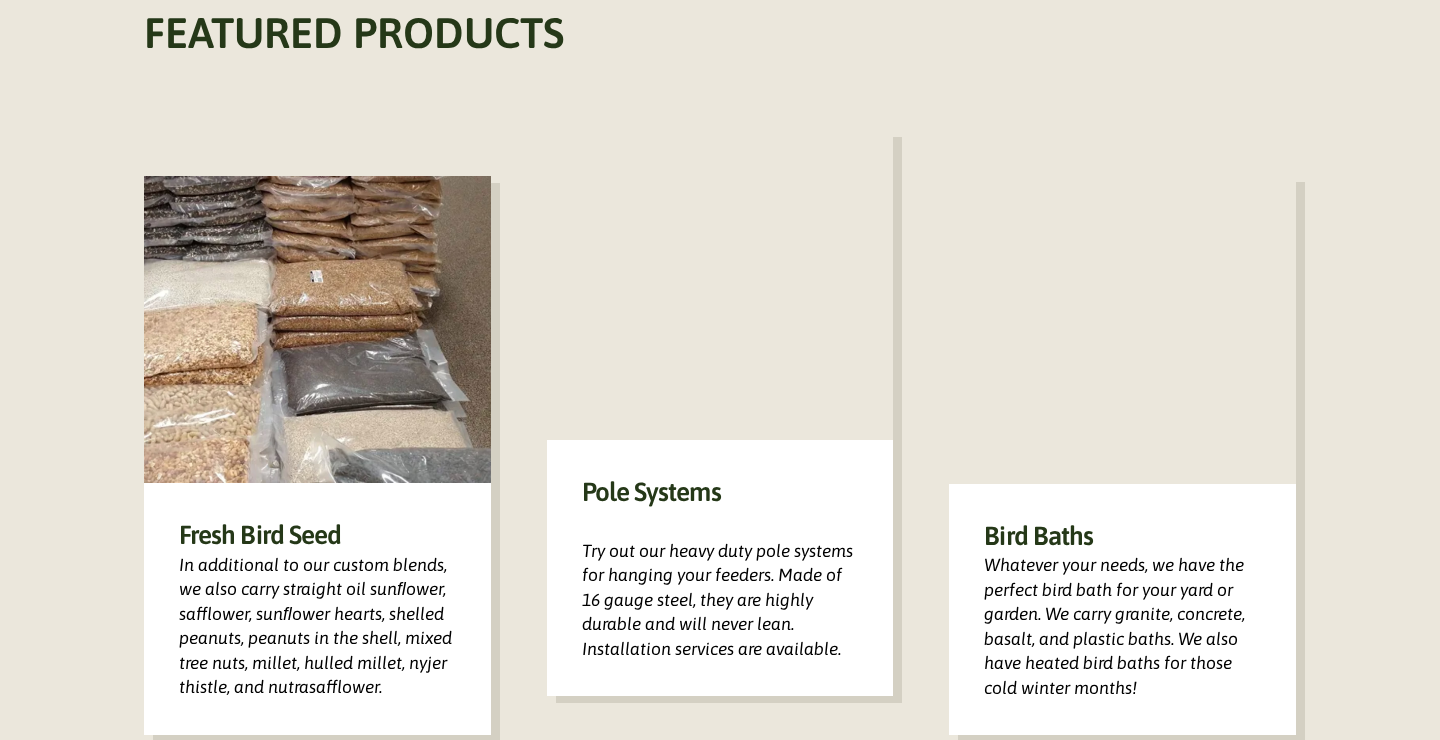 scroll, scrollTop: 1119, scrollLeft: 0, axis: vertical 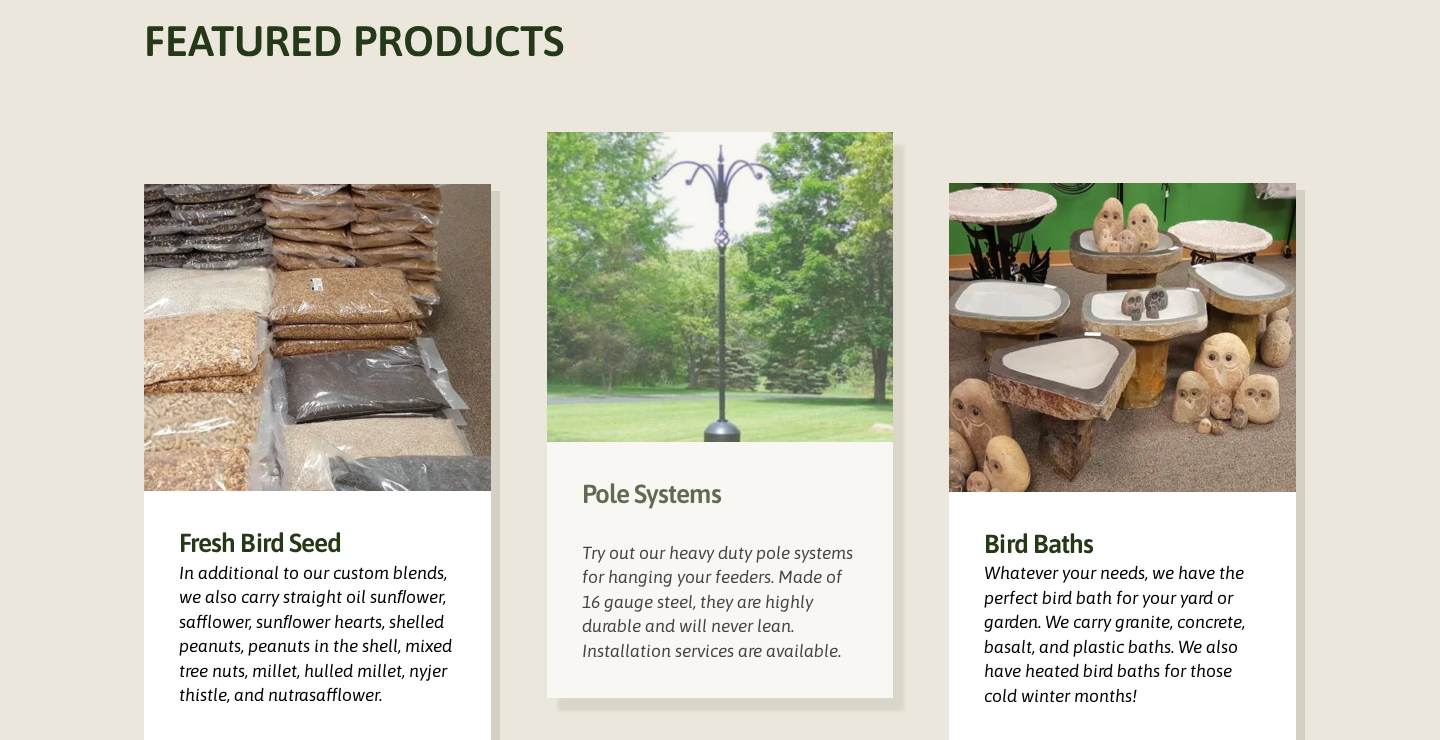 click at bounding box center (720, 286) 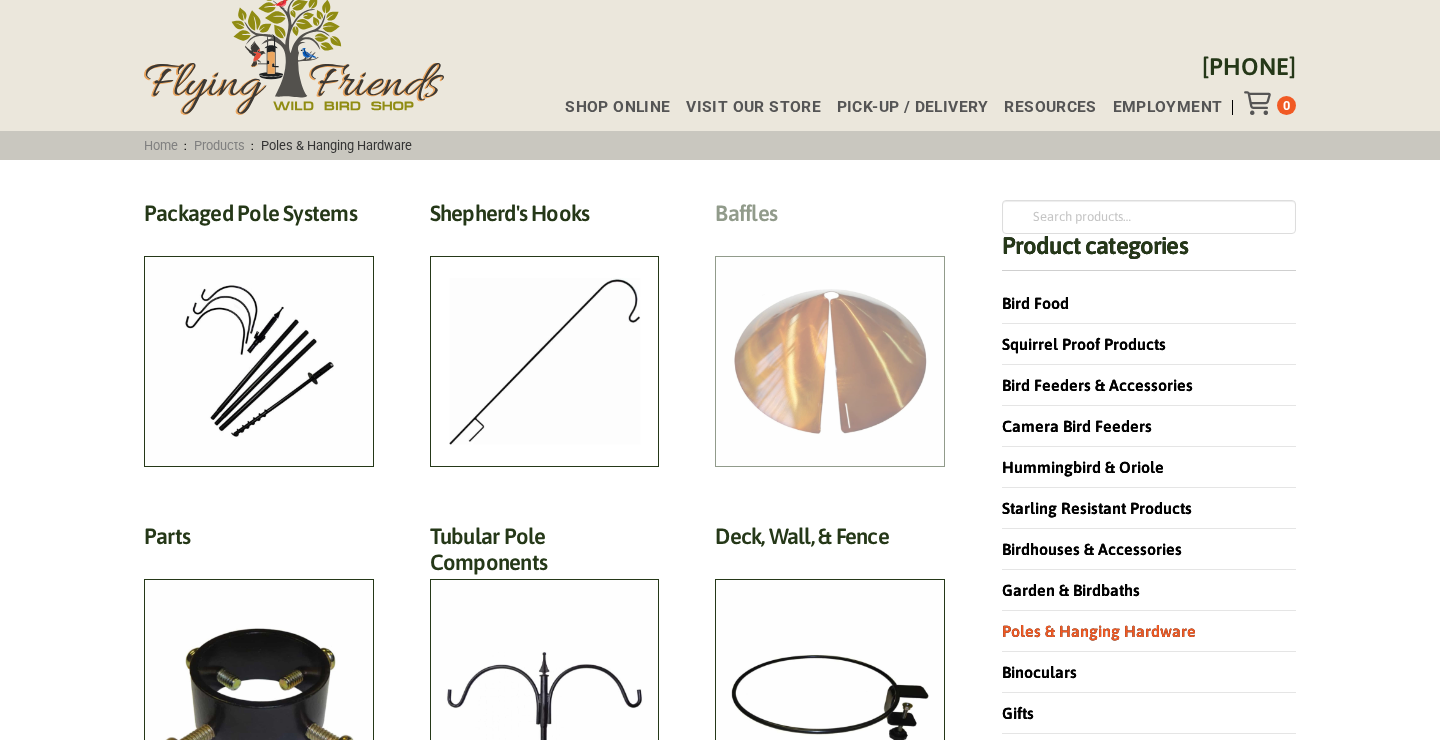 scroll, scrollTop: 81, scrollLeft: 0, axis: vertical 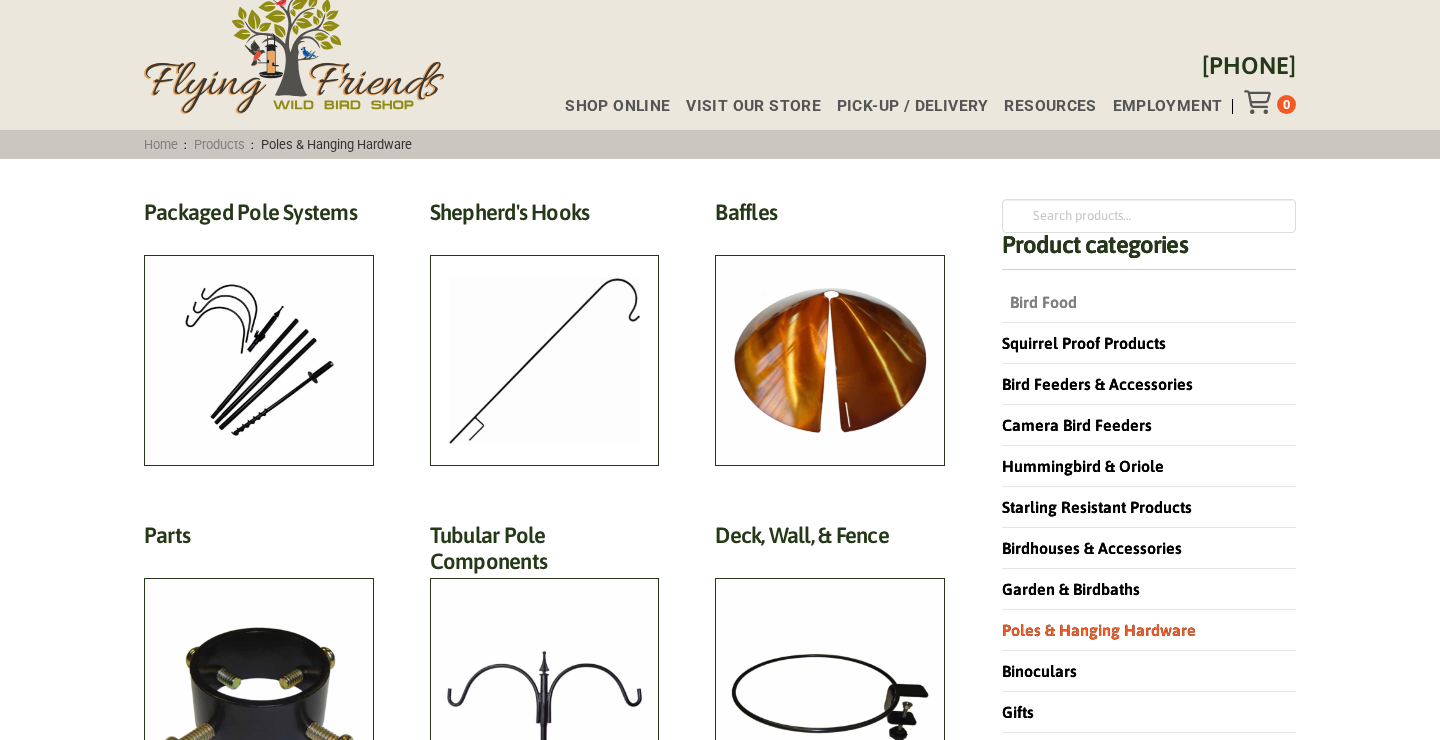 click on "Bird Food" at bounding box center (1039, 302) 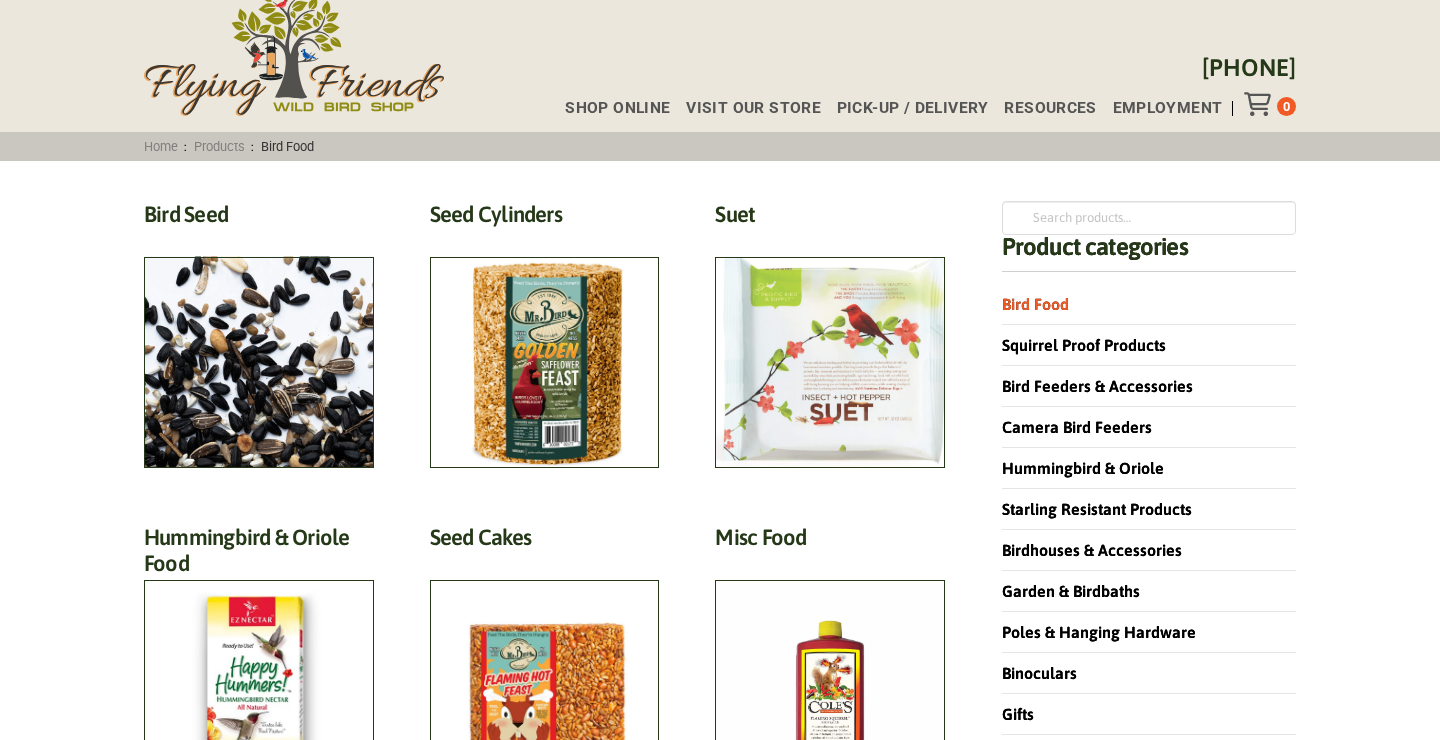 scroll, scrollTop: 103, scrollLeft: 0, axis: vertical 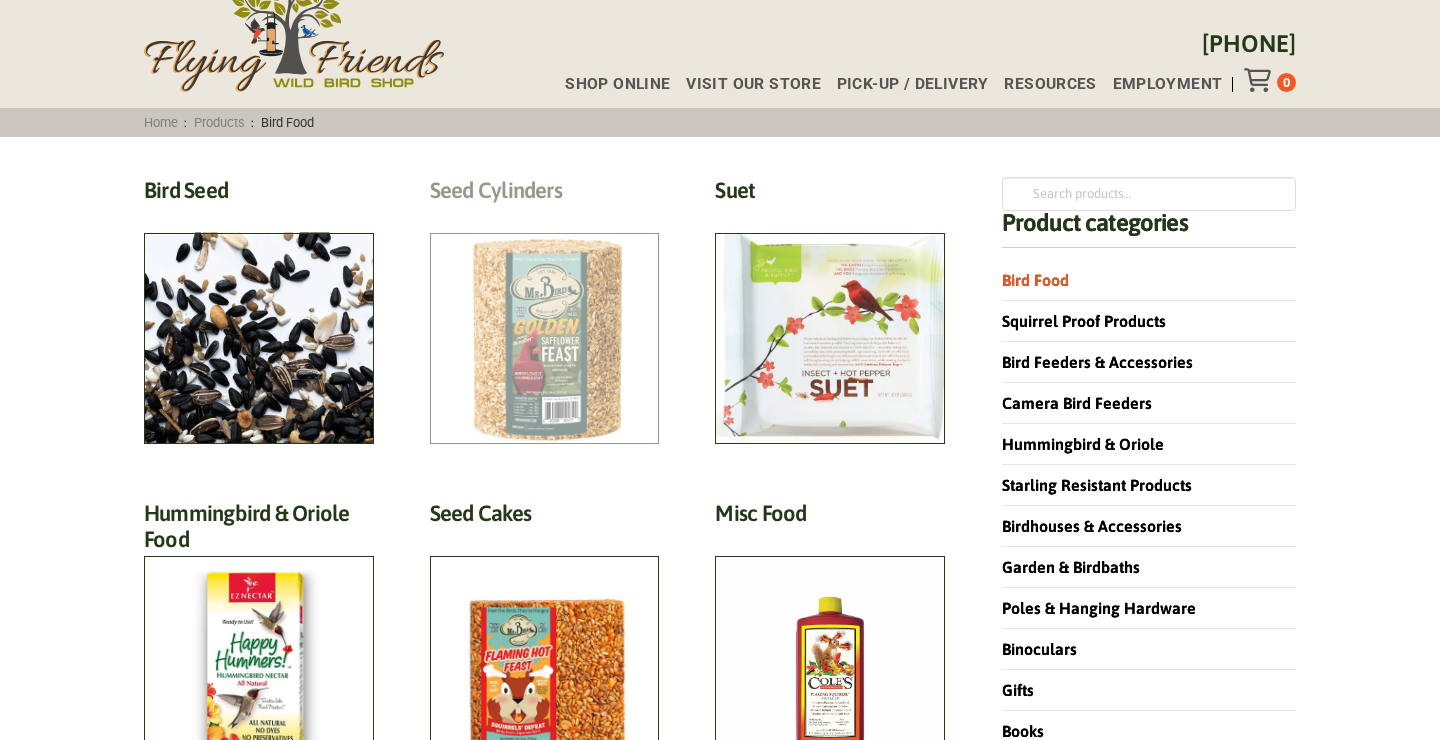 click on "Seed Cylinders  (9)" at bounding box center (545, 195) 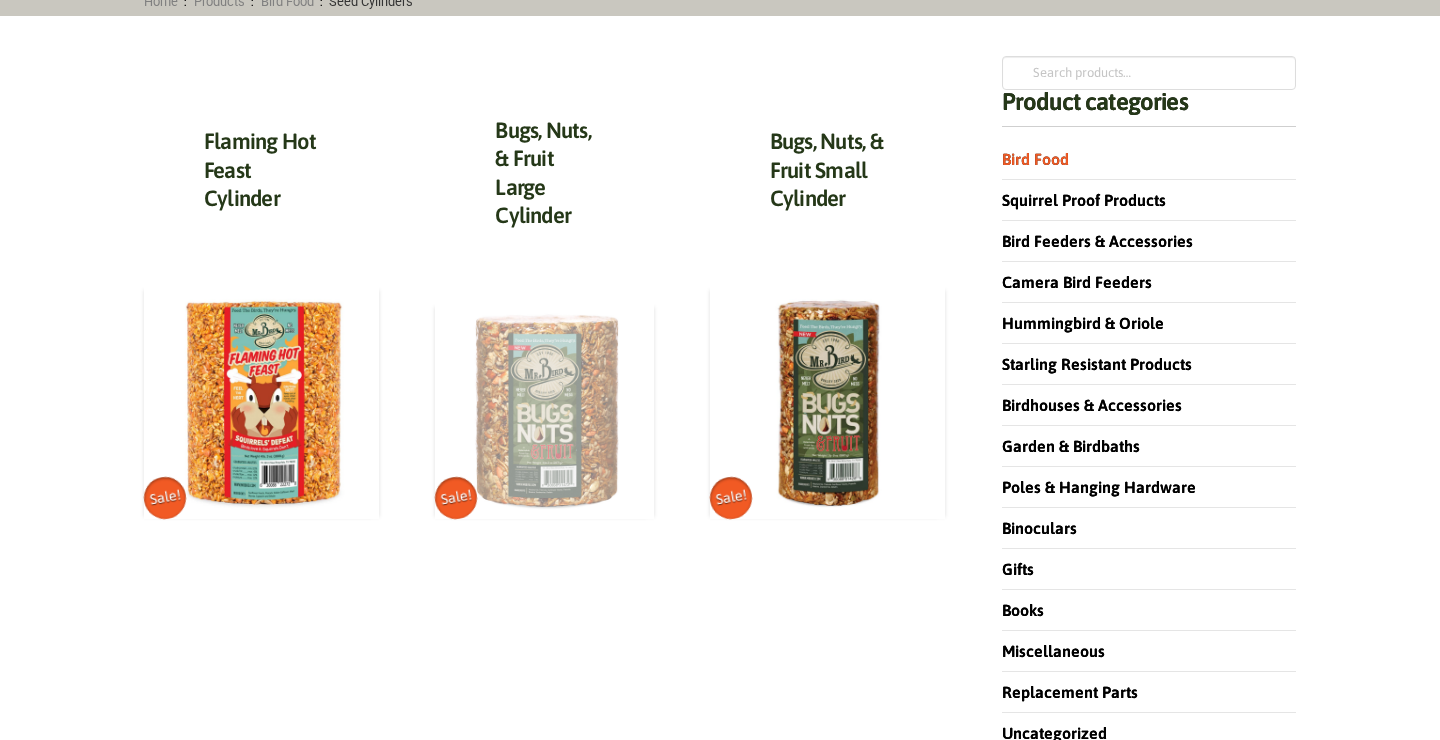 scroll, scrollTop: 224, scrollLeft: 0, axis: vertical 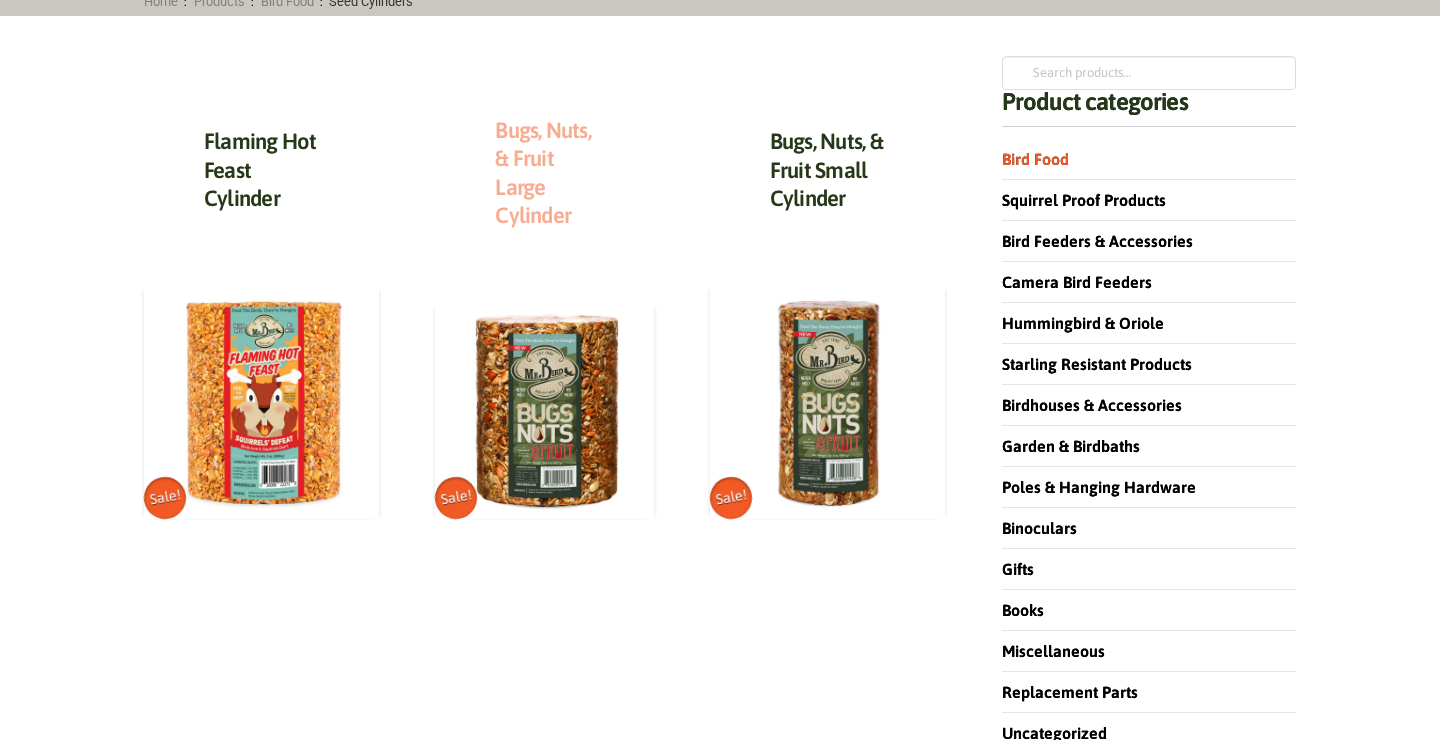 click on "Bugs, Nuts, & Fruit Large Cylinder" at bounding box center [543, 173] 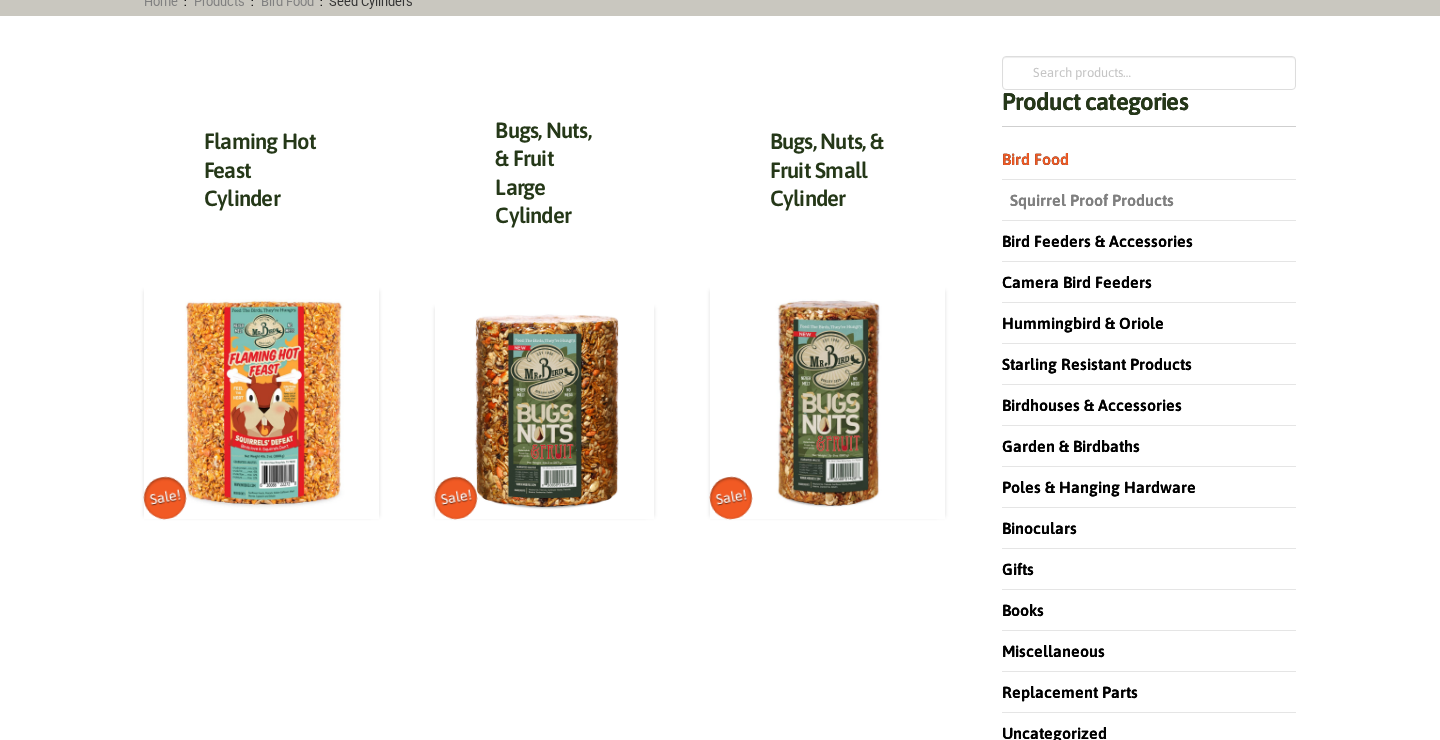 click on "Squirrel Proof Products" at bounding box center [1088, 200] 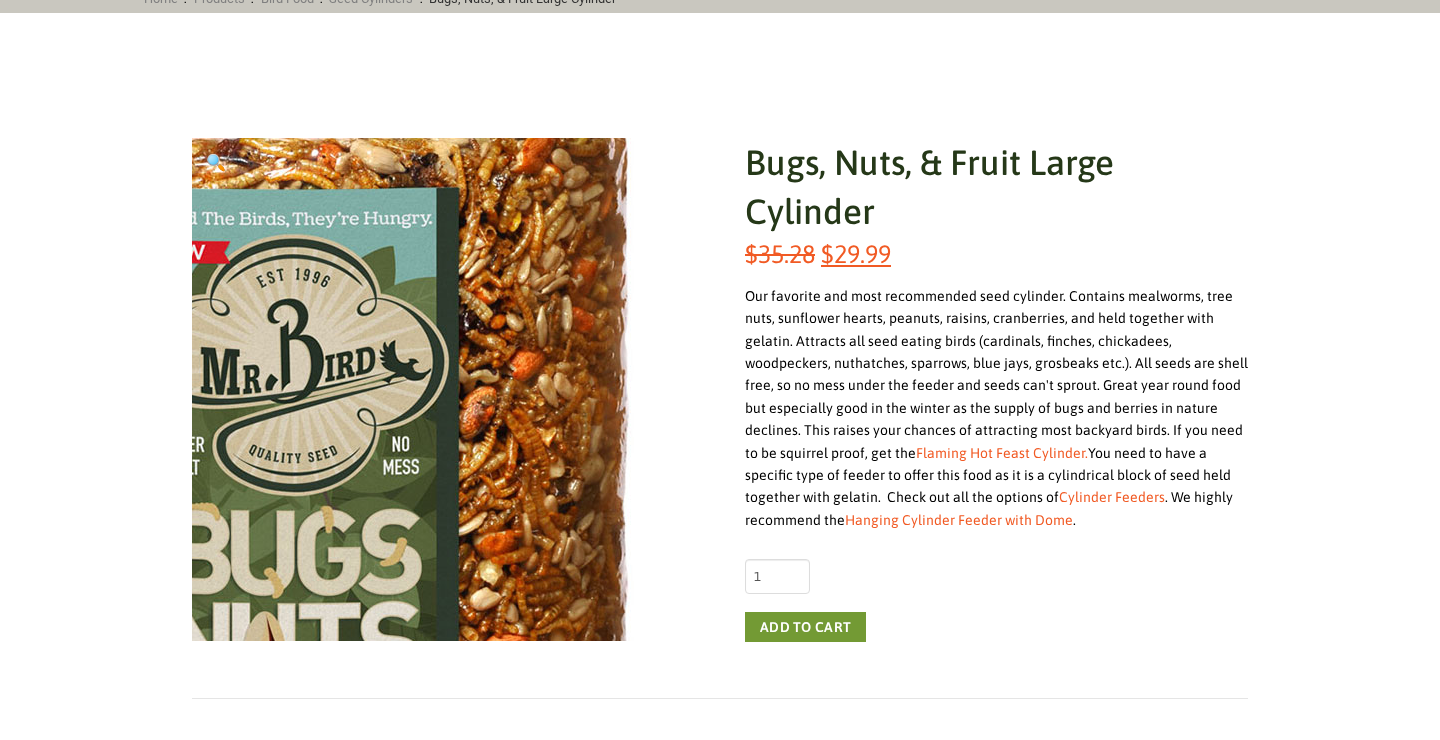 scroll, scrollTop: 227, scrollLeft: 0, axis: vertical 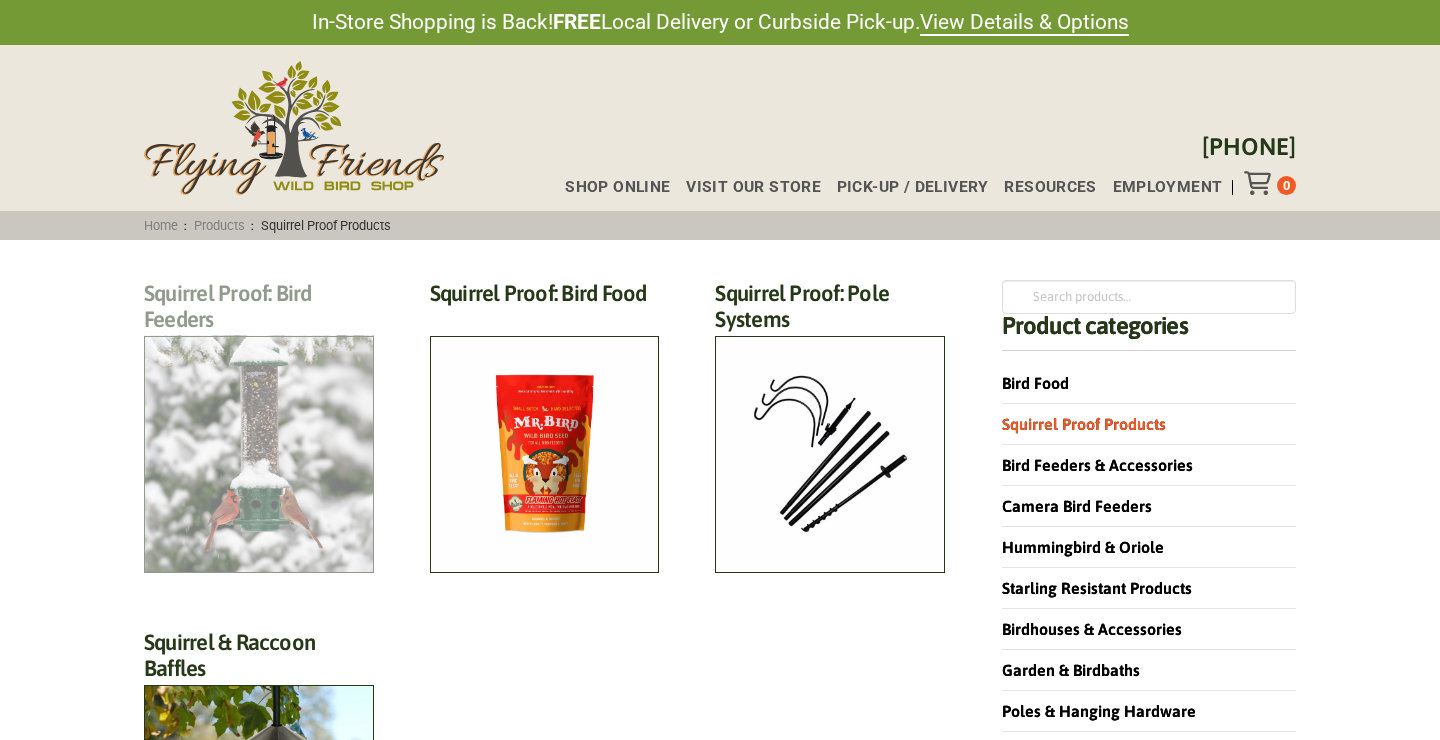 click on "Squirrel Proof: Bird Feeders  (12)" at bounding box center [259, 312] 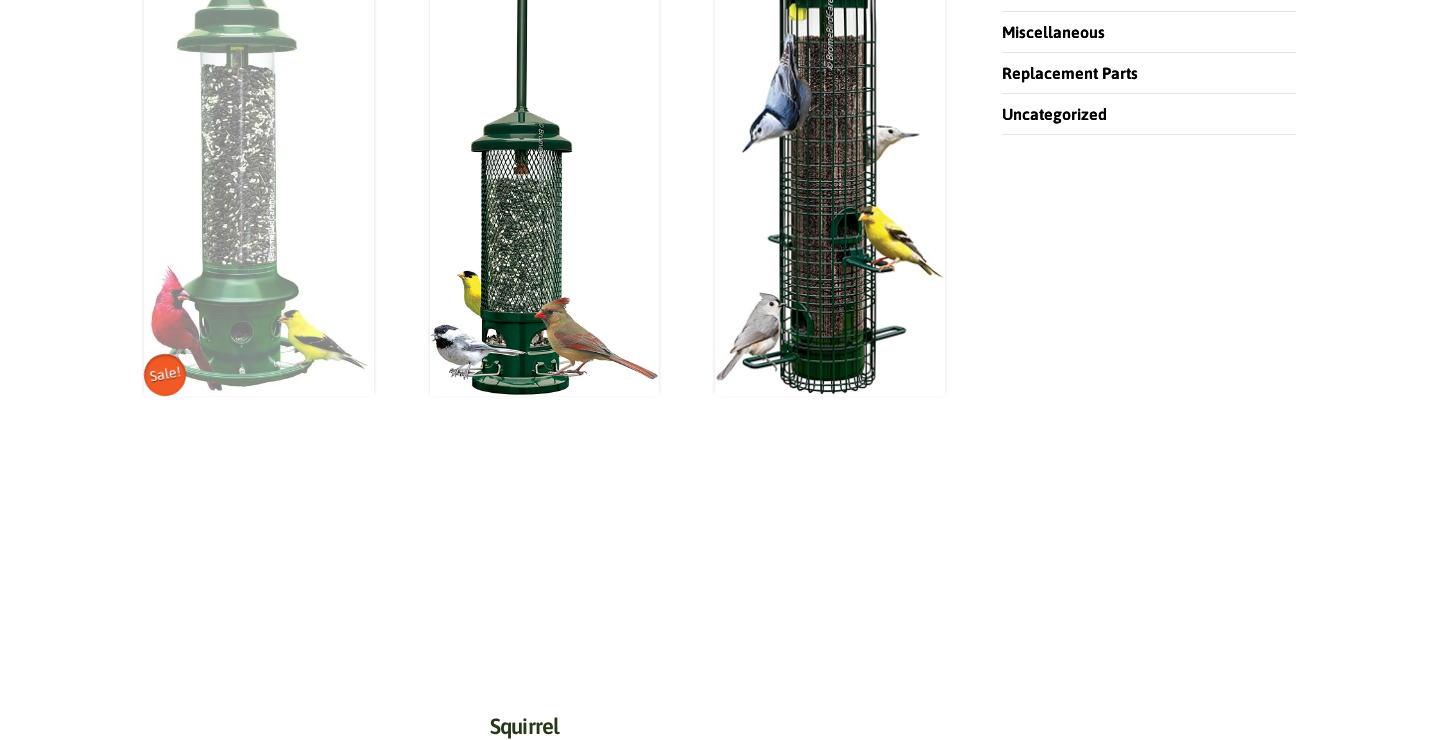 scroll, scrollTop: 843, scrollLeft: 1, axis: both 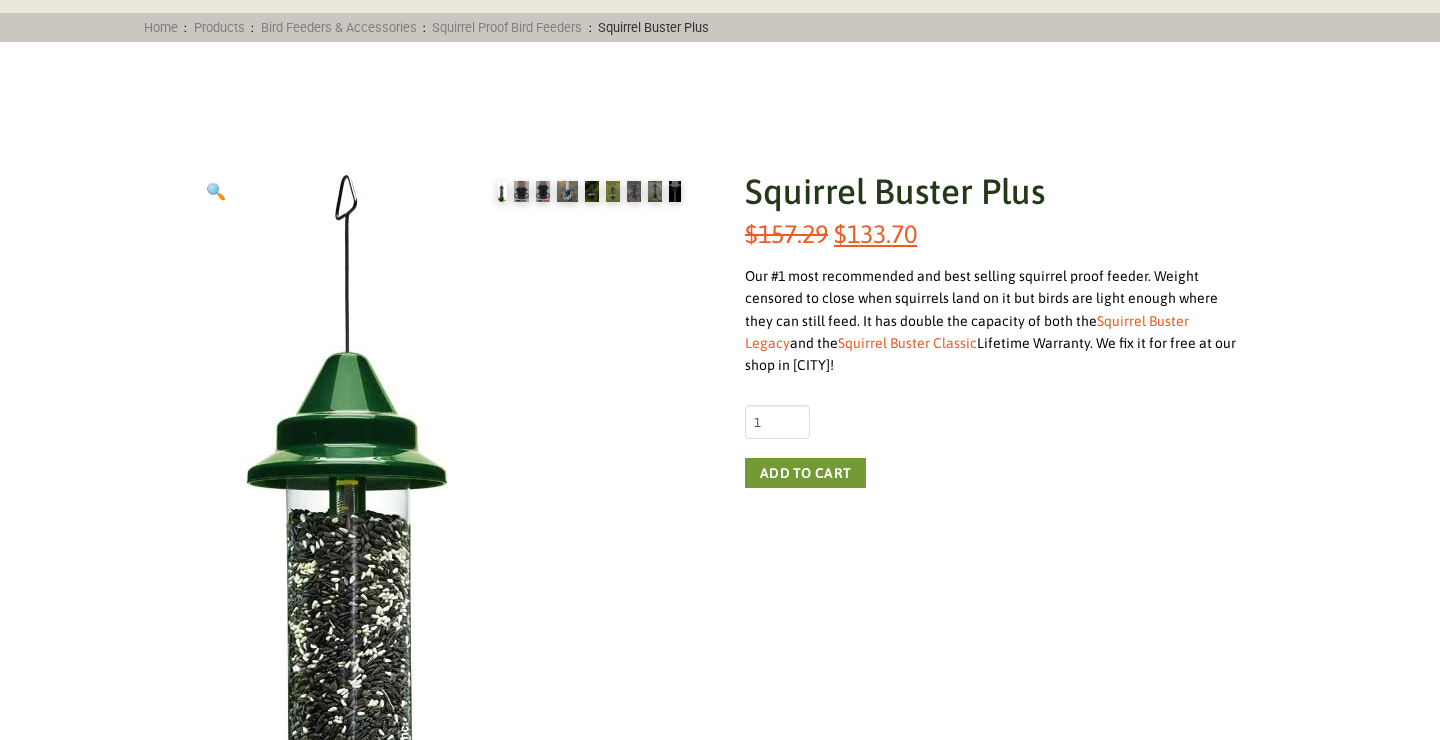 click at bounding box center (567, 191) 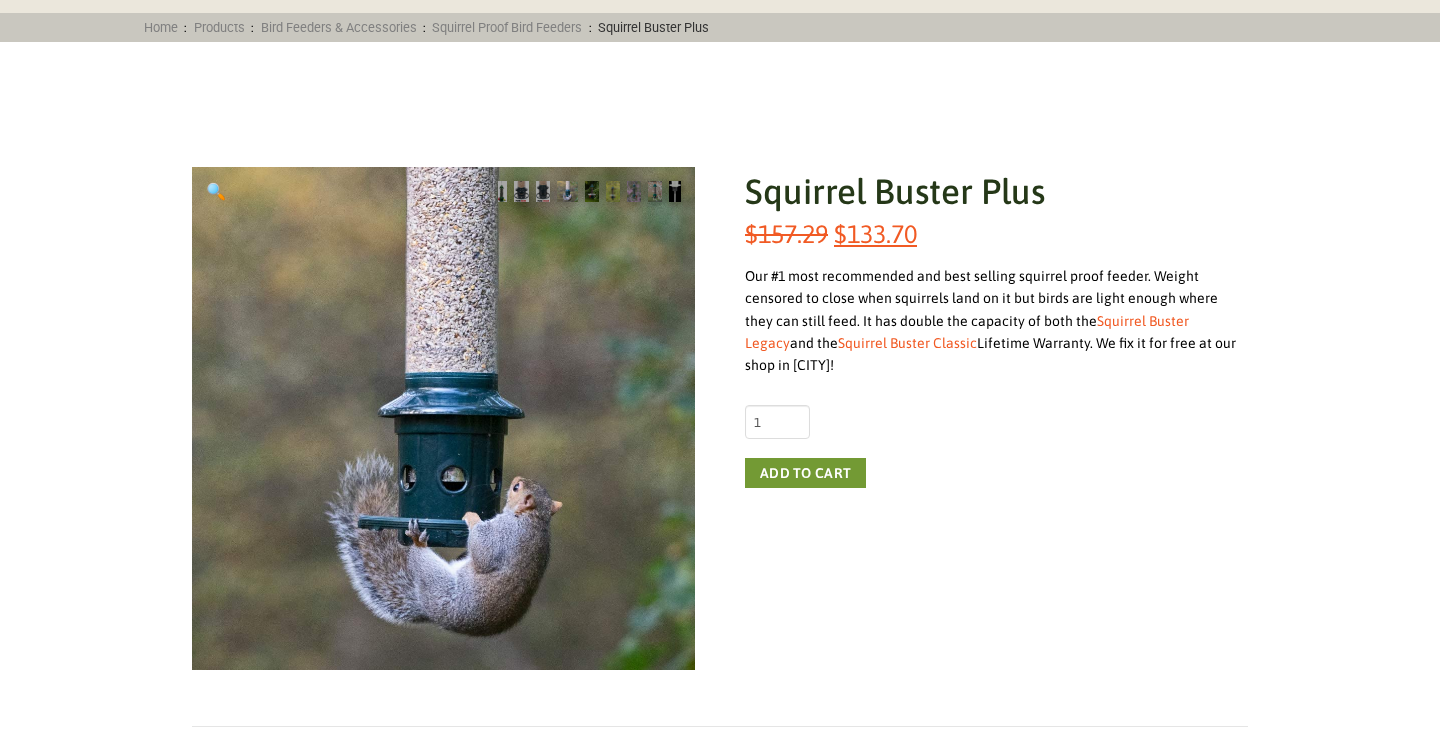 scroll, scrollTop: 197, scrollLeft: 1, axis: both 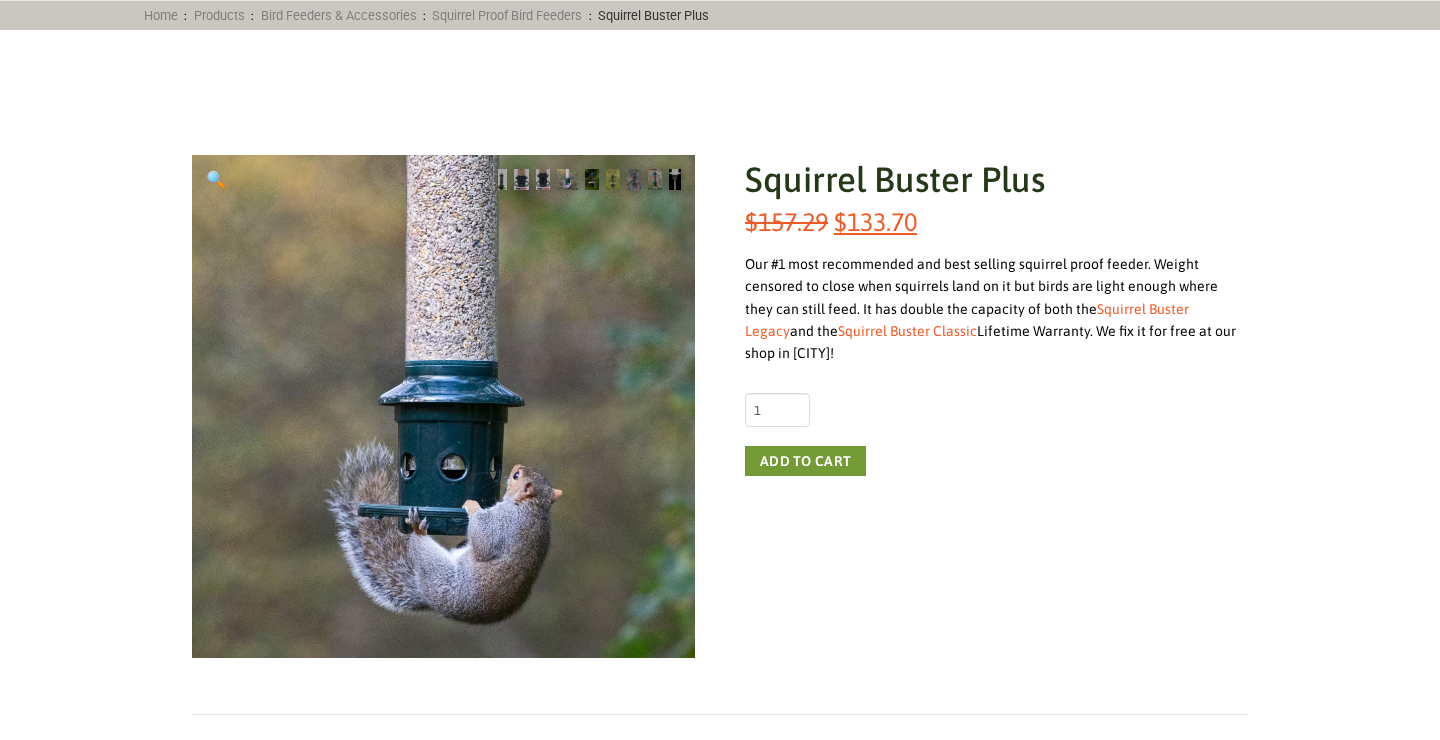 click at bounding box center (589, 179) 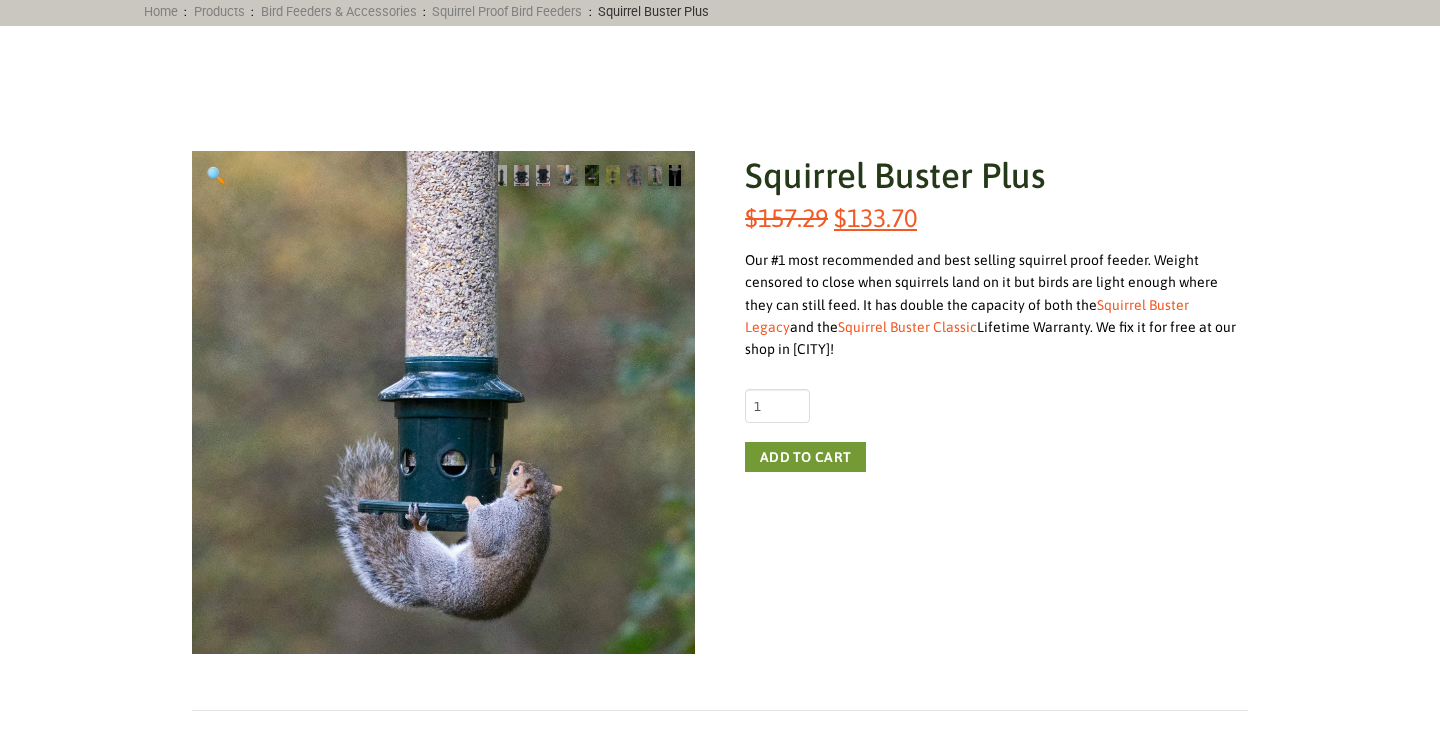 click at bounding box center [589, 175] 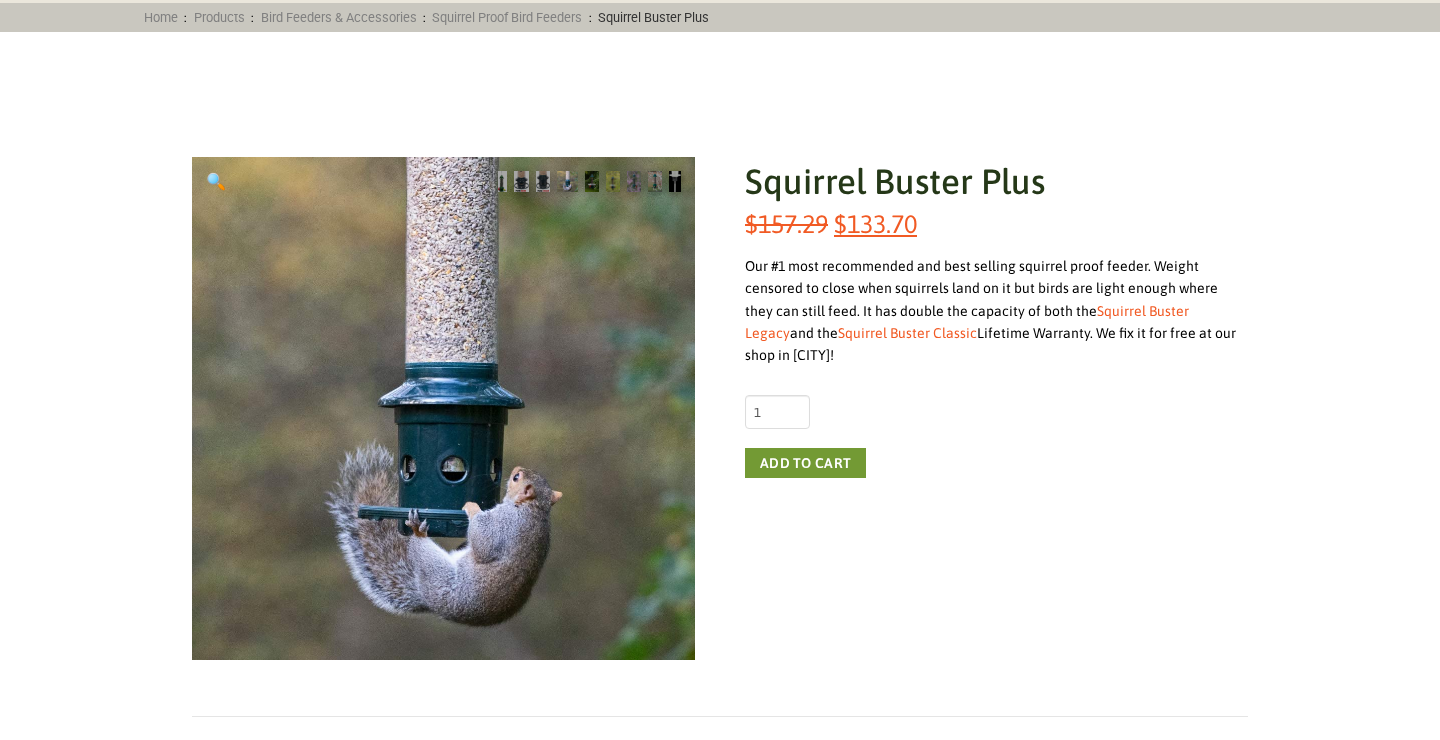 scroll, scrollTop: 216, scrollLeft: 0, axis: vertical 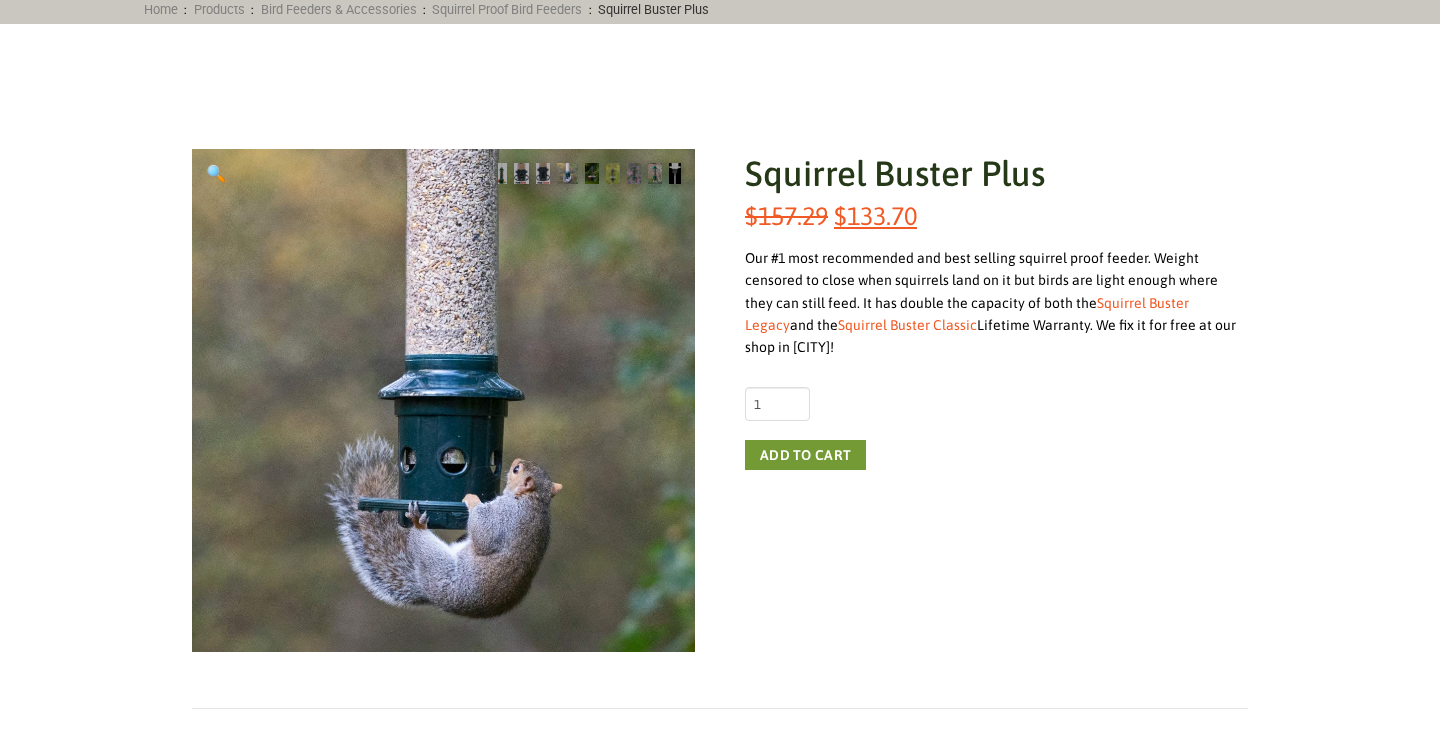 click at bounding box center [675, 173] 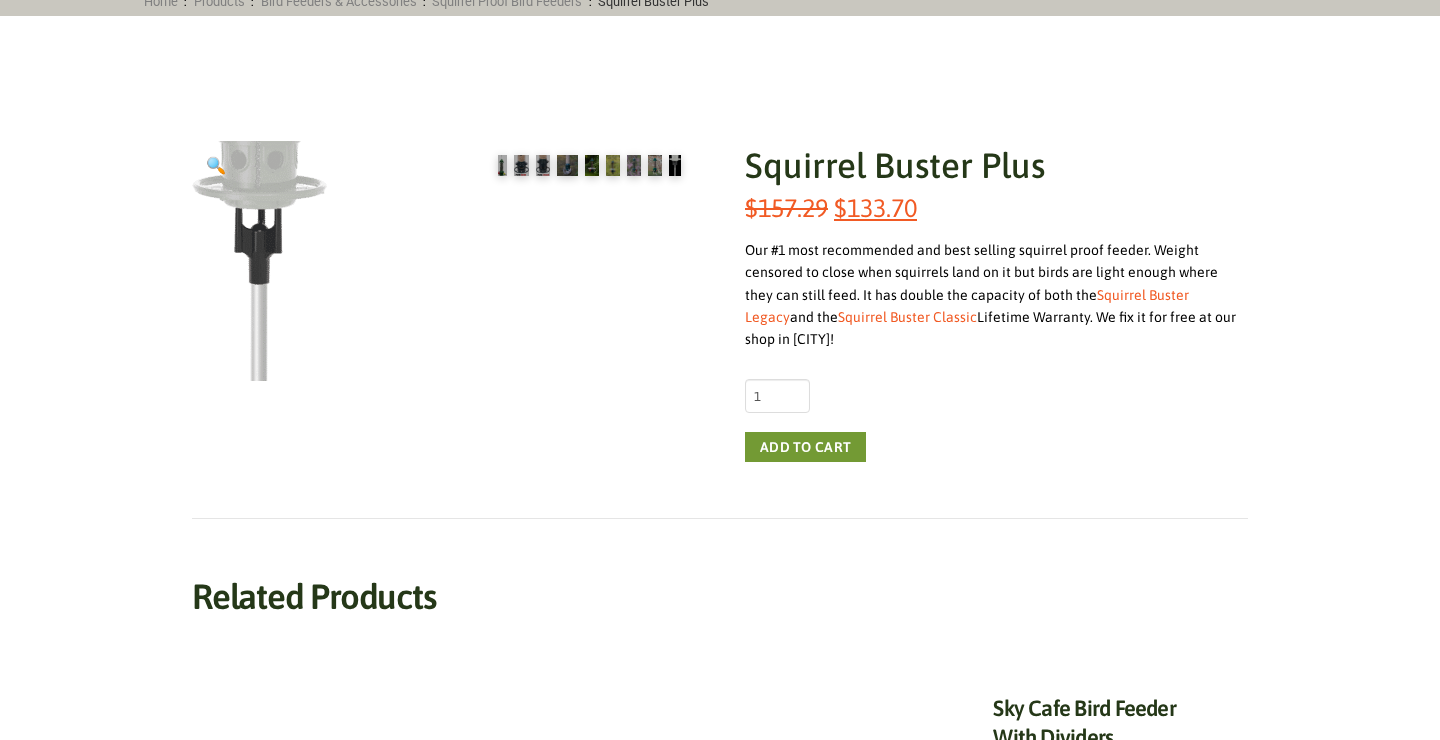 scroll, scrollTop: 218, scrollLeft: 1, axis: both 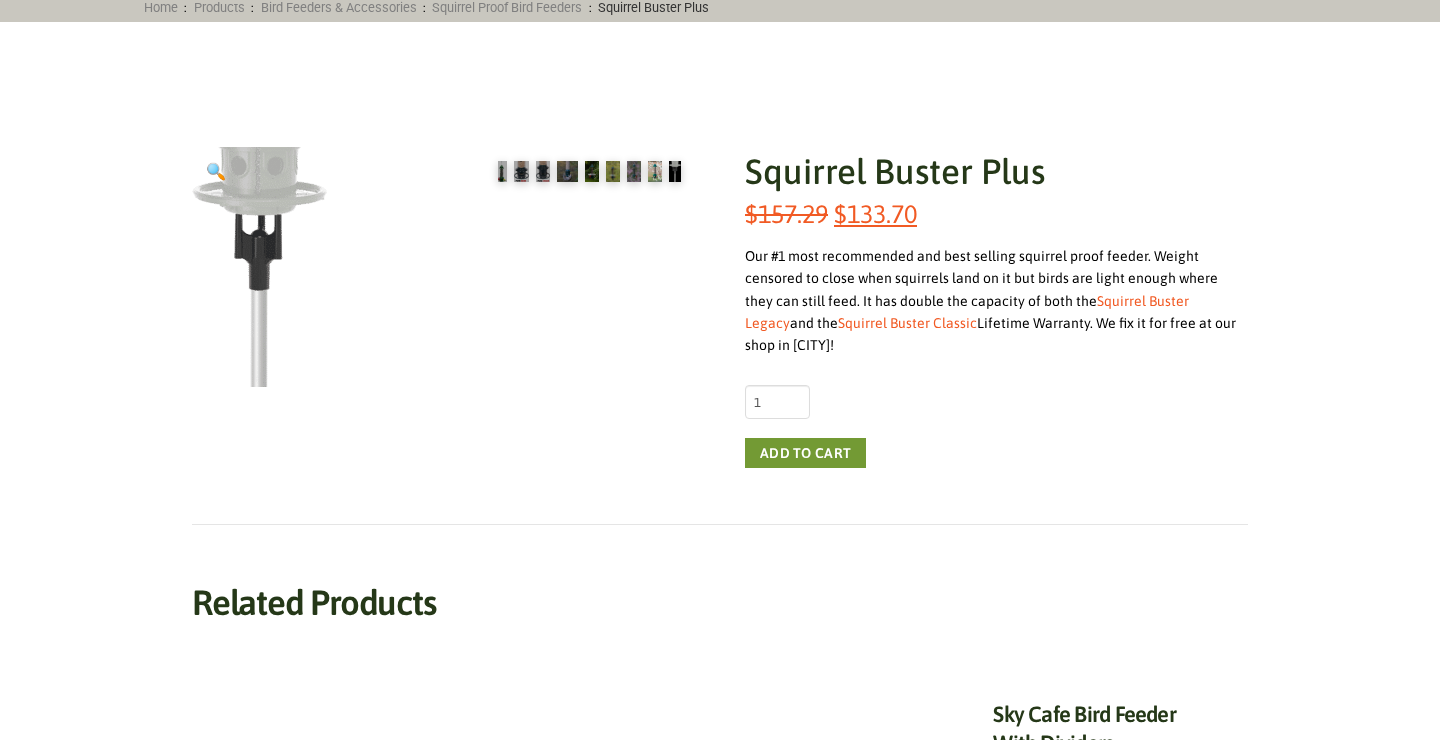 click at bounding box center [655, 171] 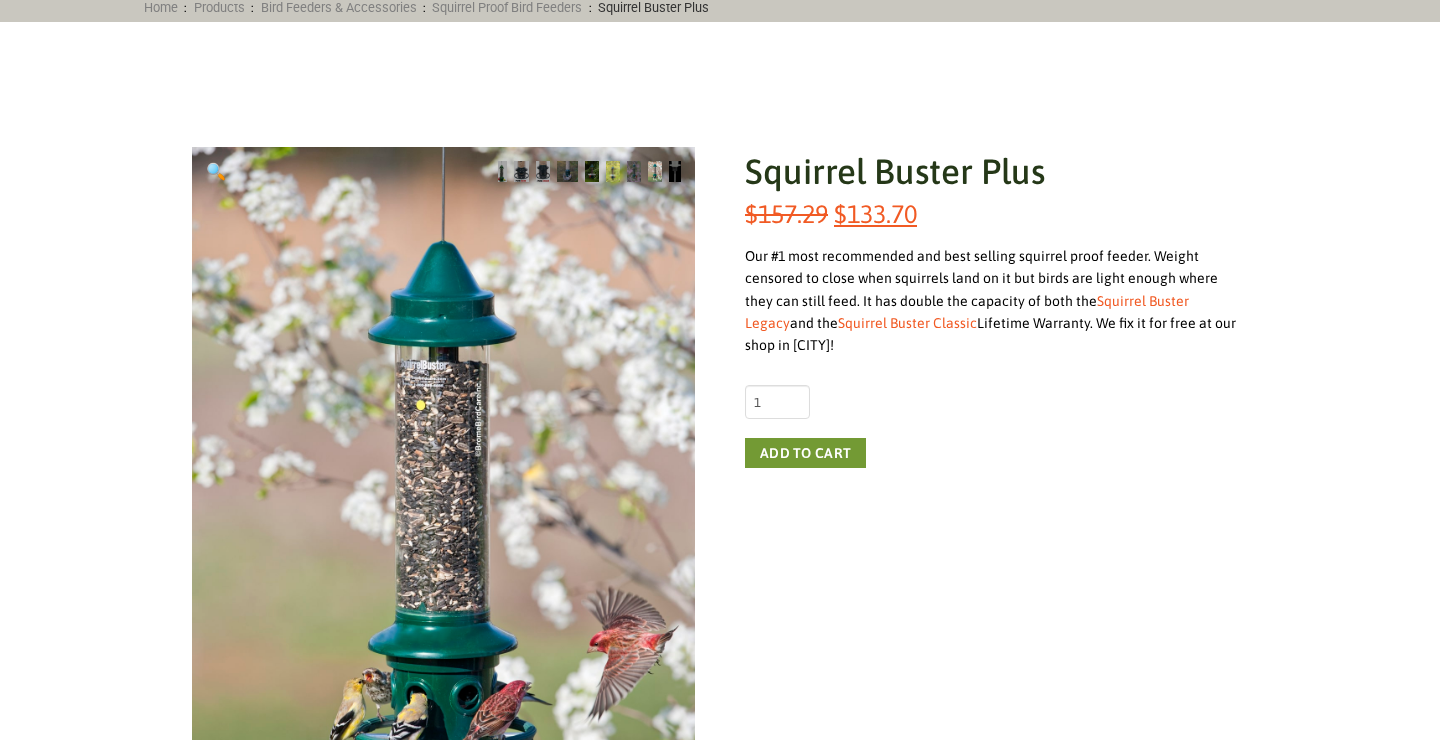 scroll, scrollTop: 229, scrollLeft: 1, axis: both 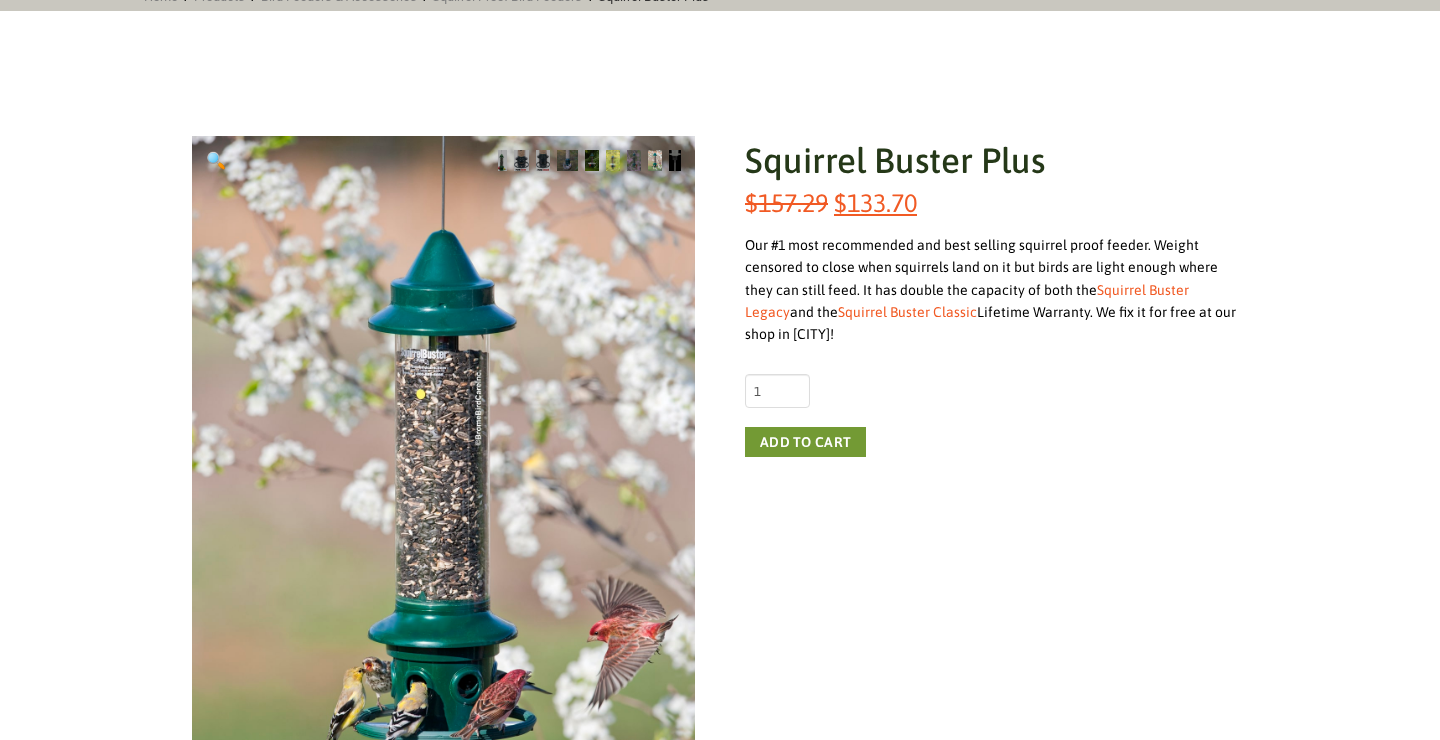 click at bounding box center [613, 160] 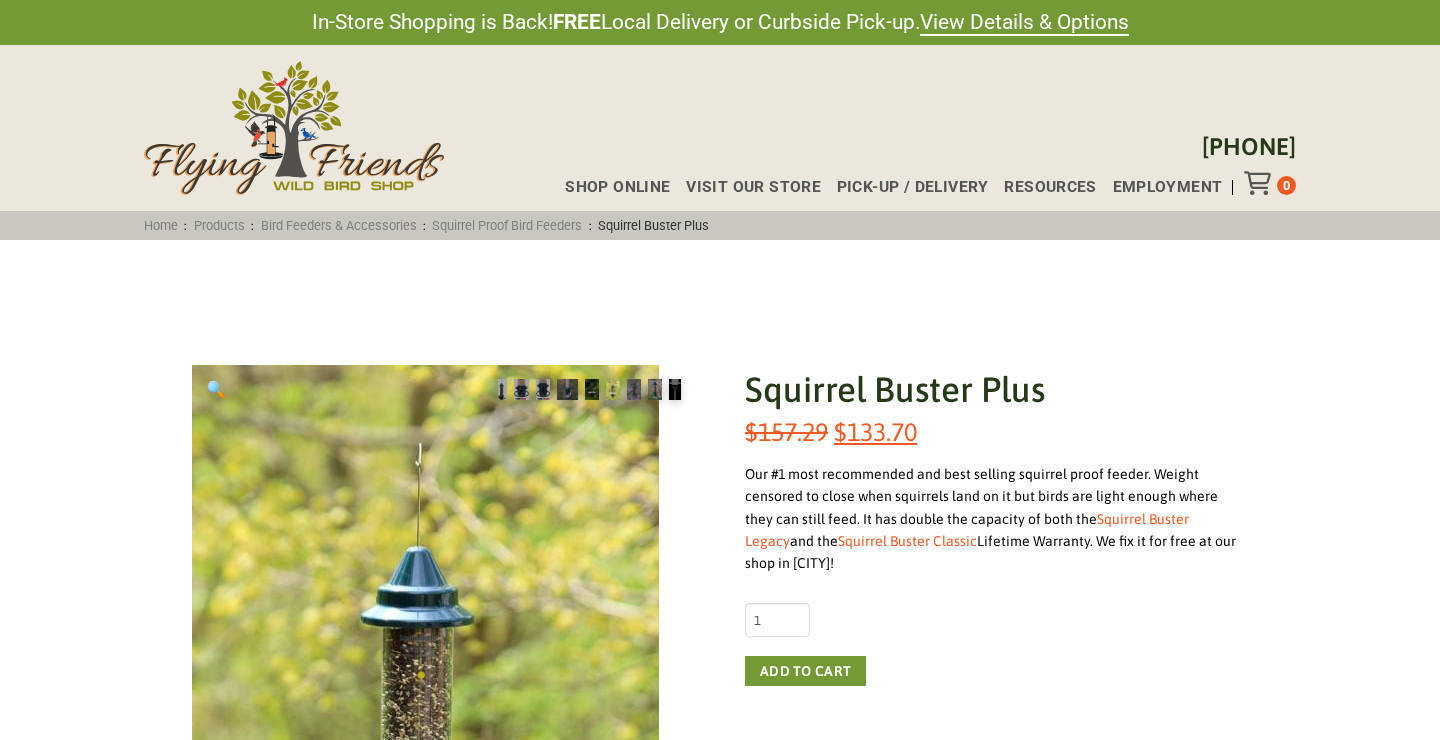scroll, scrollTop: 0, scrollLeft: 0, axis: both 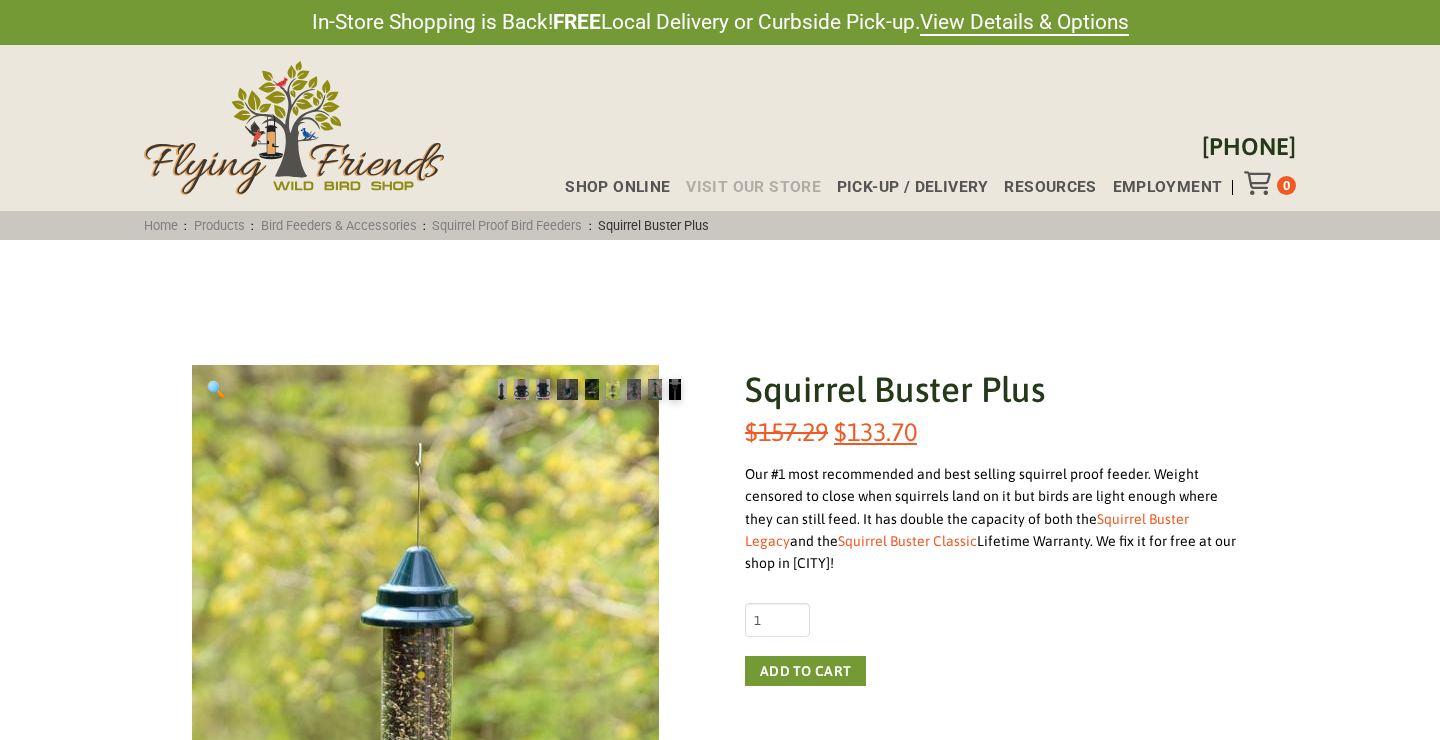 click on "Visit Our Store" at bounding box center [753, 188] 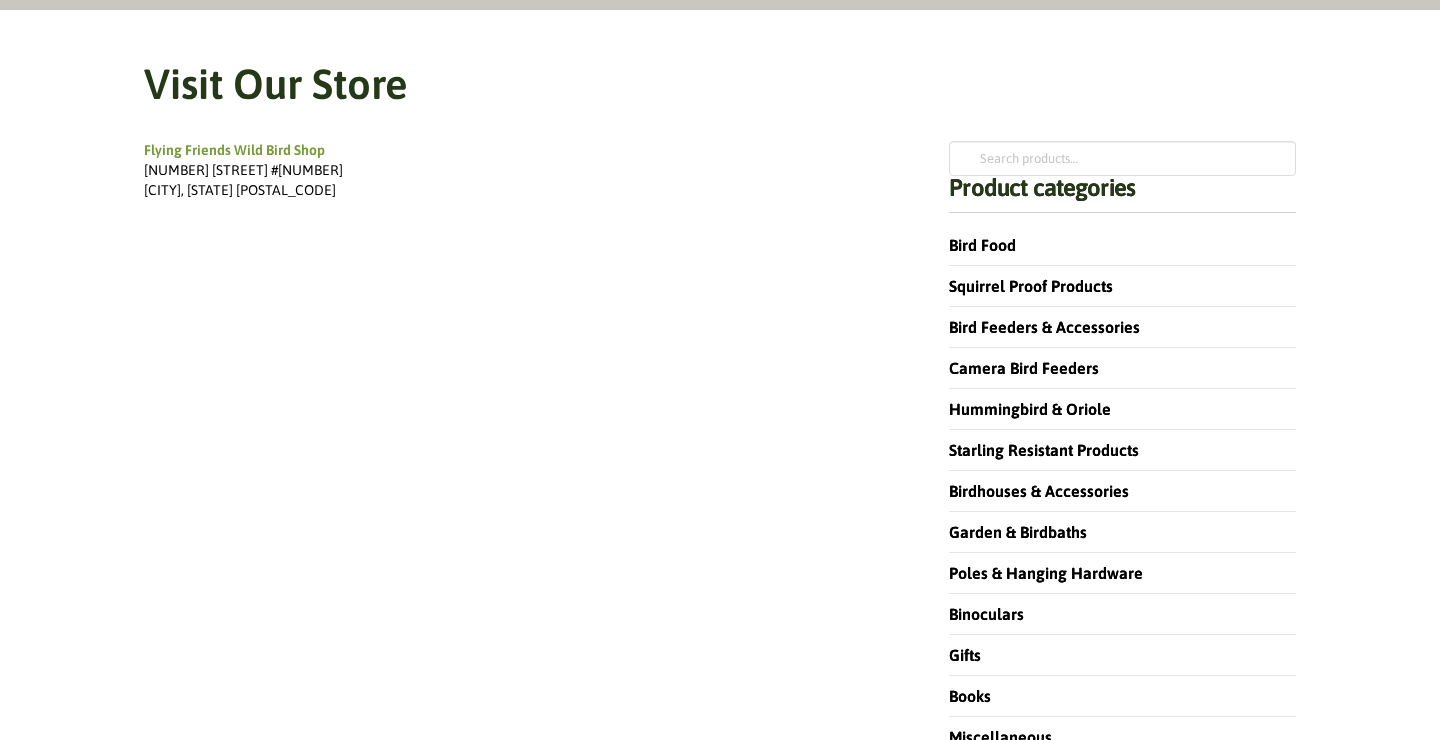 scroll, scrollTop: 232, scrollLeft: 0, axis: vertical 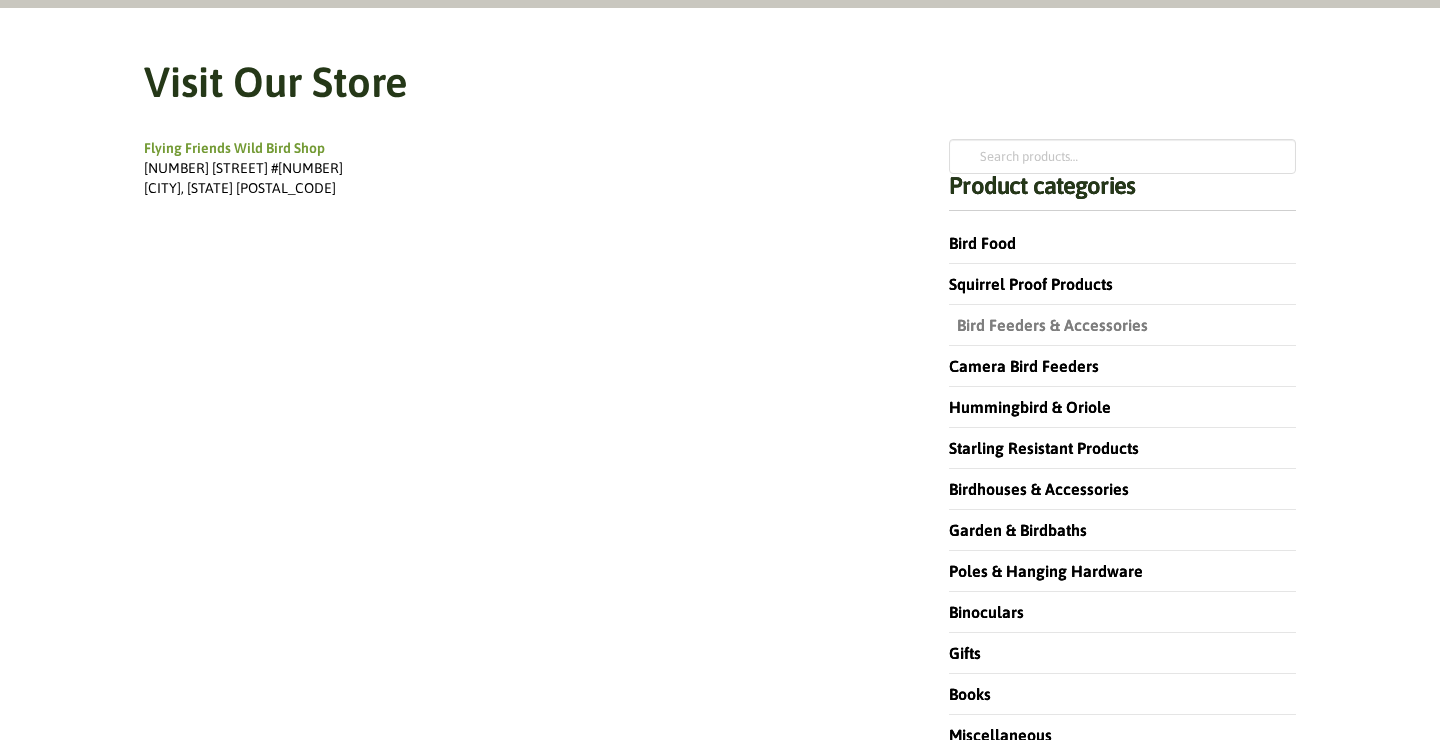 click on "Bird Feeders & Accessories" at bounding box center [1048, 325] 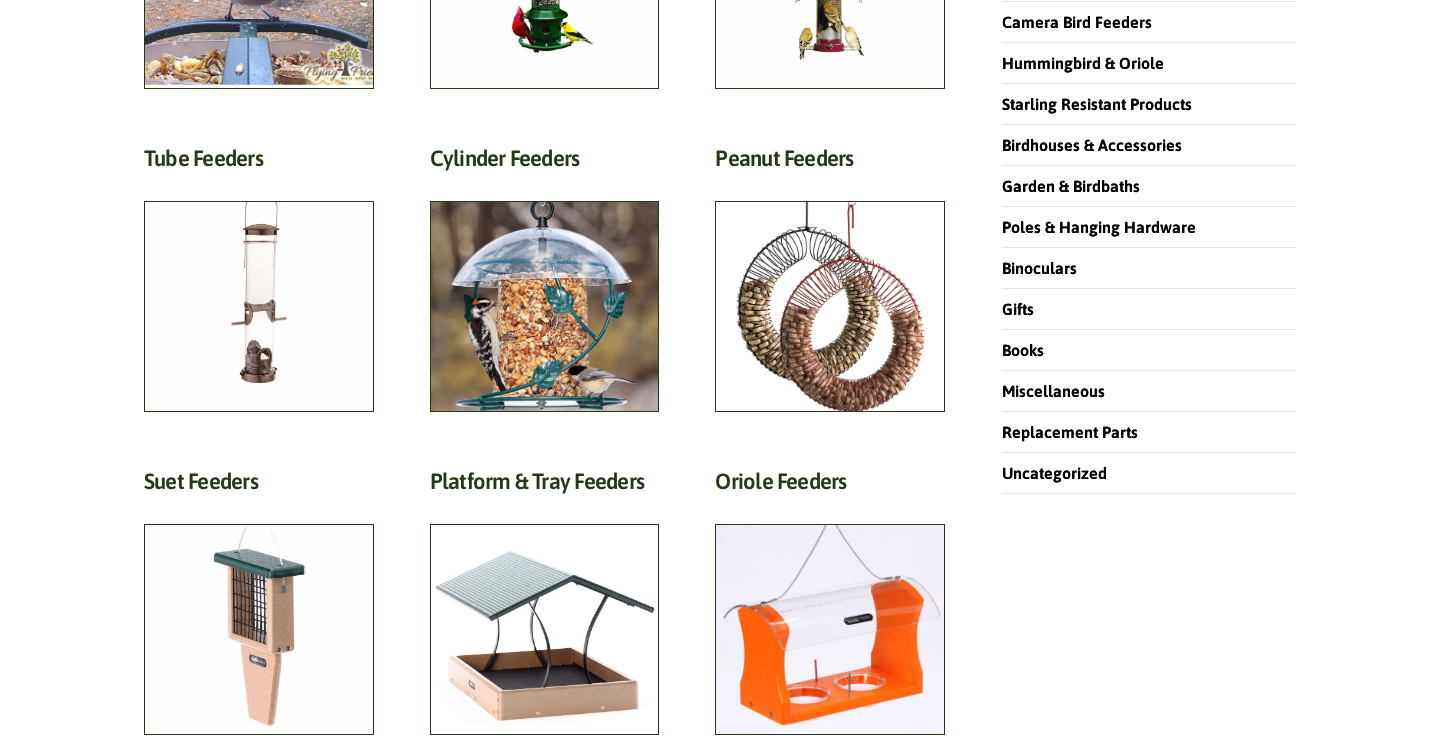scroll, scrollTop: 486, scrollLeft: 0, axis: vertical 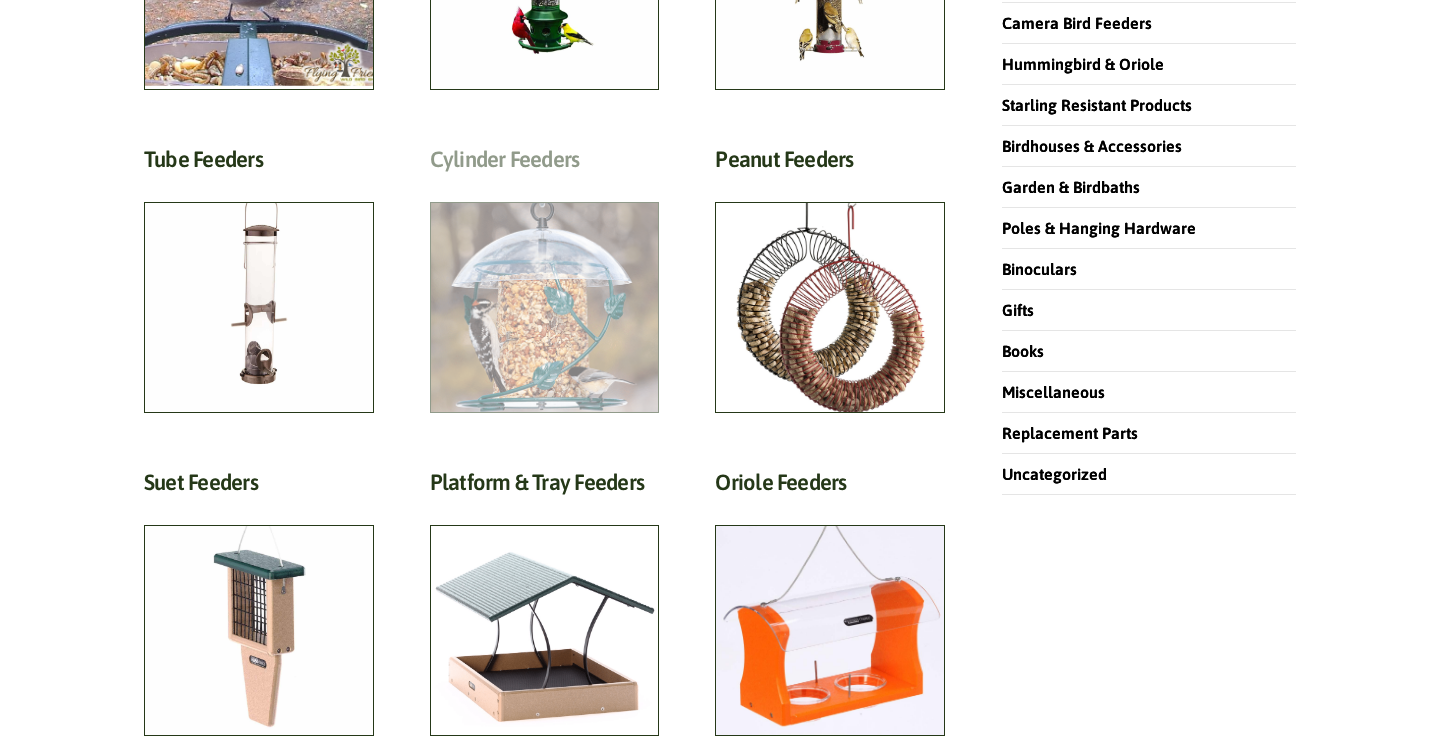 click on "Cylinder Feeders  (5)" at bounding box center (545, 164) 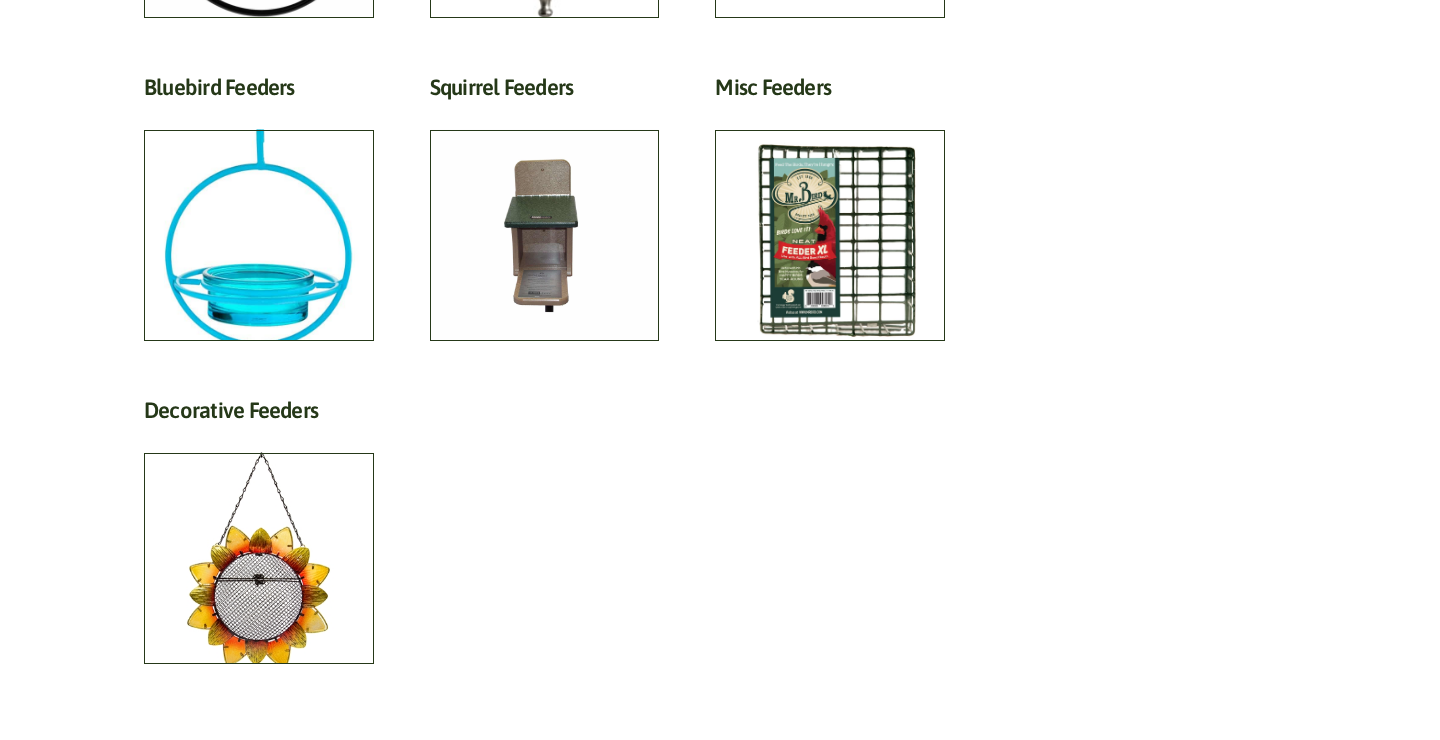 scroll, scrollTop: 1553, scrollLeft: 0, axis: vertical 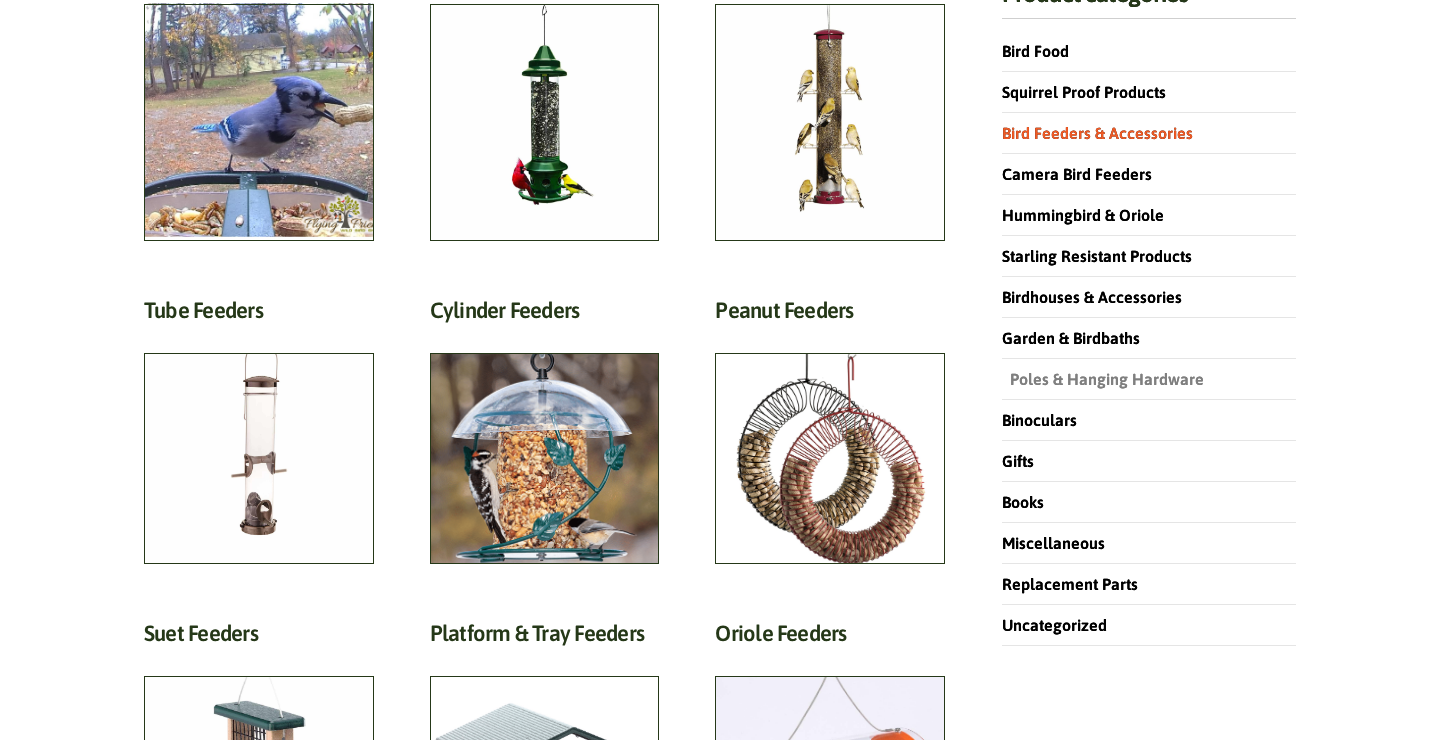 click on "Poles & Hanging Hardware" at bounding box center [1149, 379] 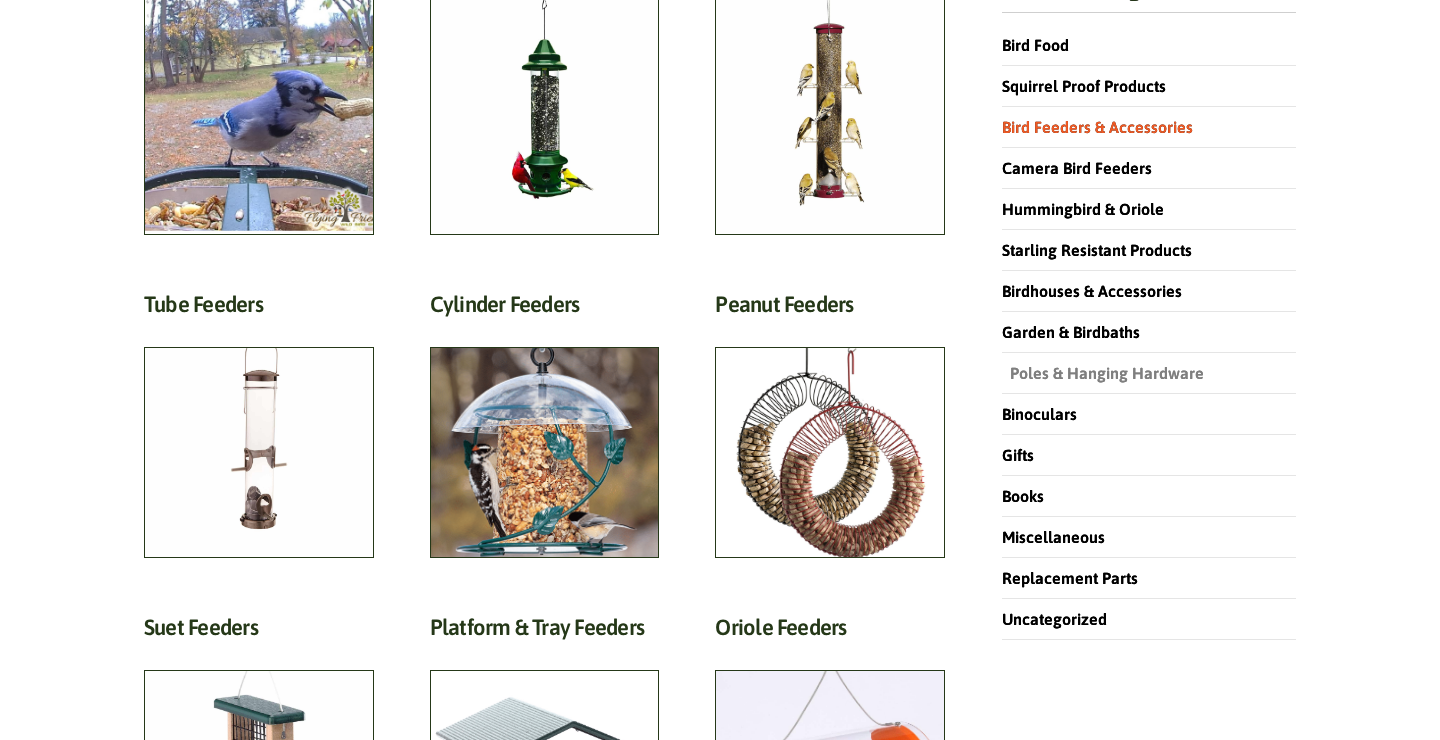 scroll, scrollTop: 340, scrollLeft: 0, axis: vertical 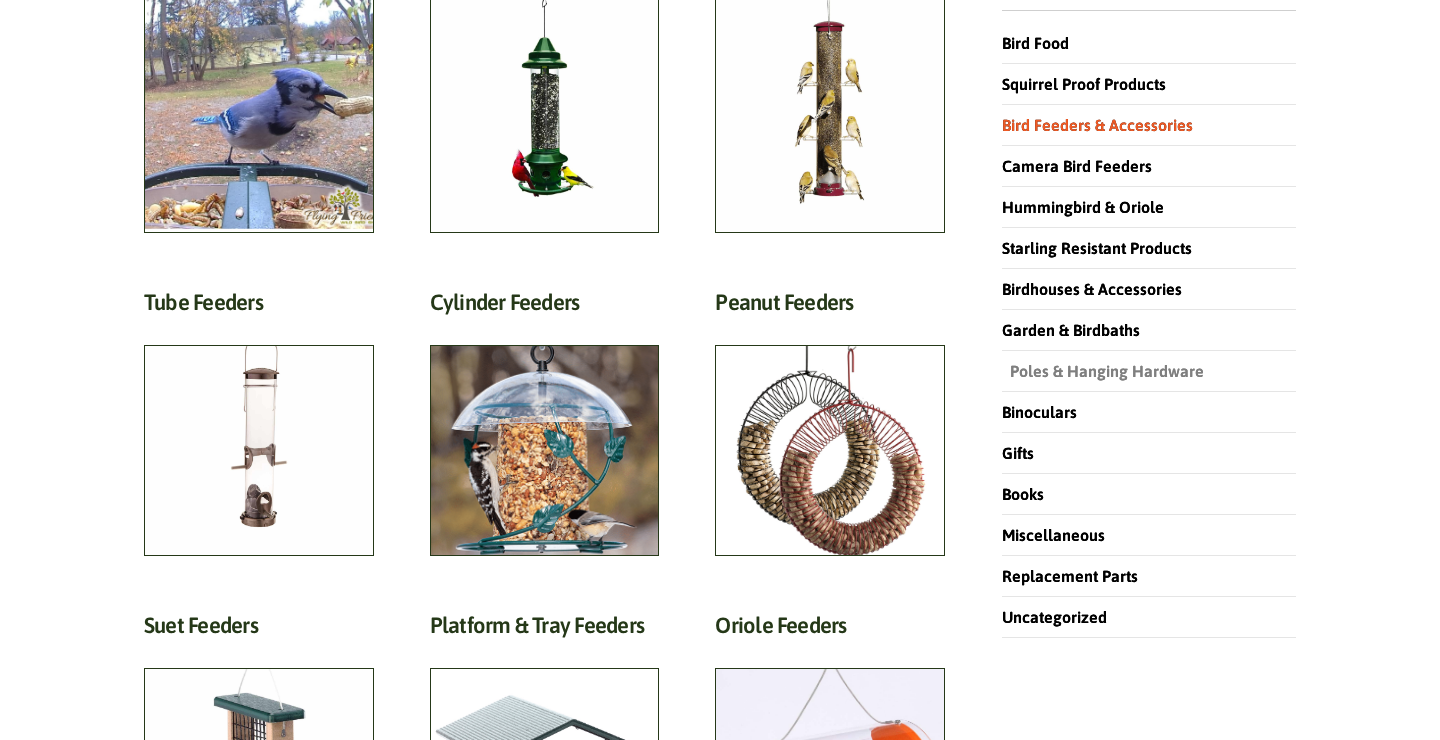 click on "Poles & Hanging Hardware" at bounding box center [1103, 371] 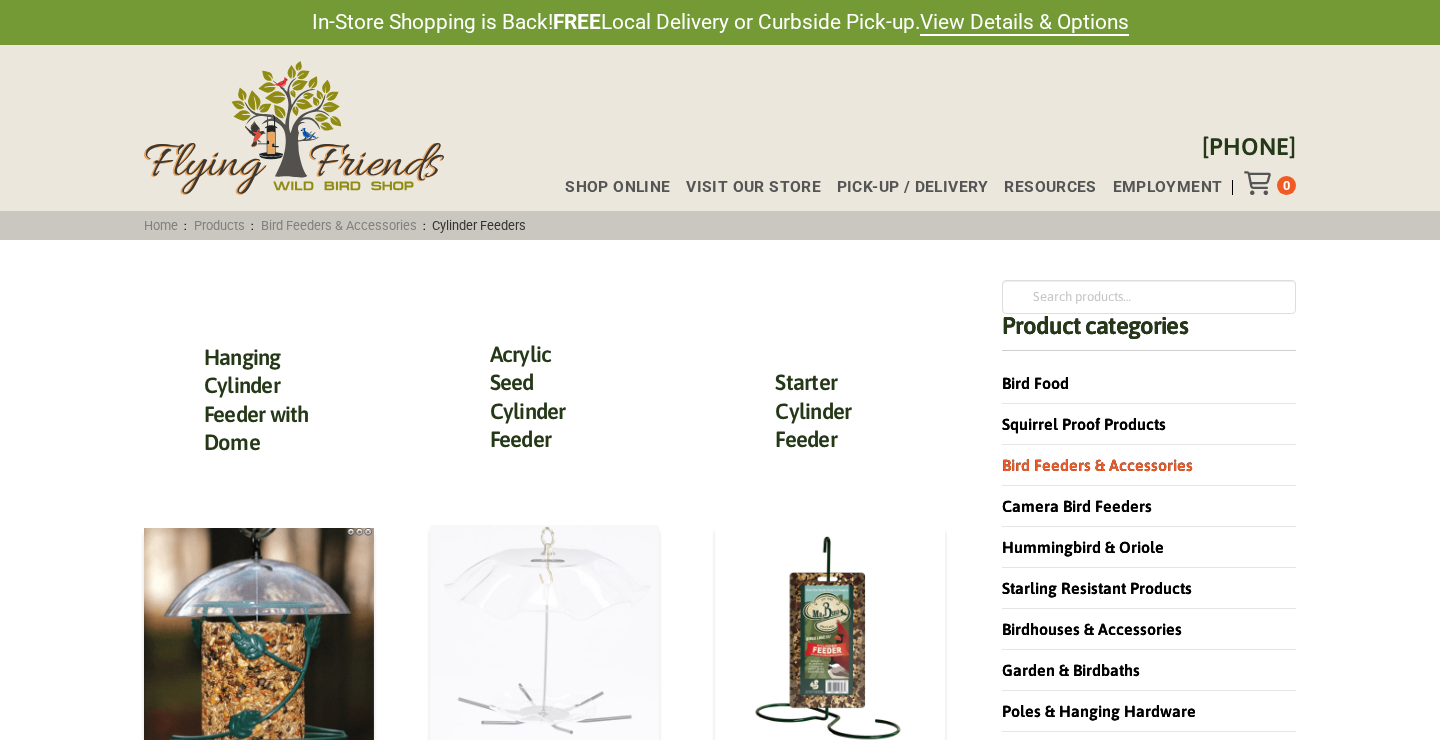 scroll, scrollTop: 0, scrollLeft: 0, axis: both 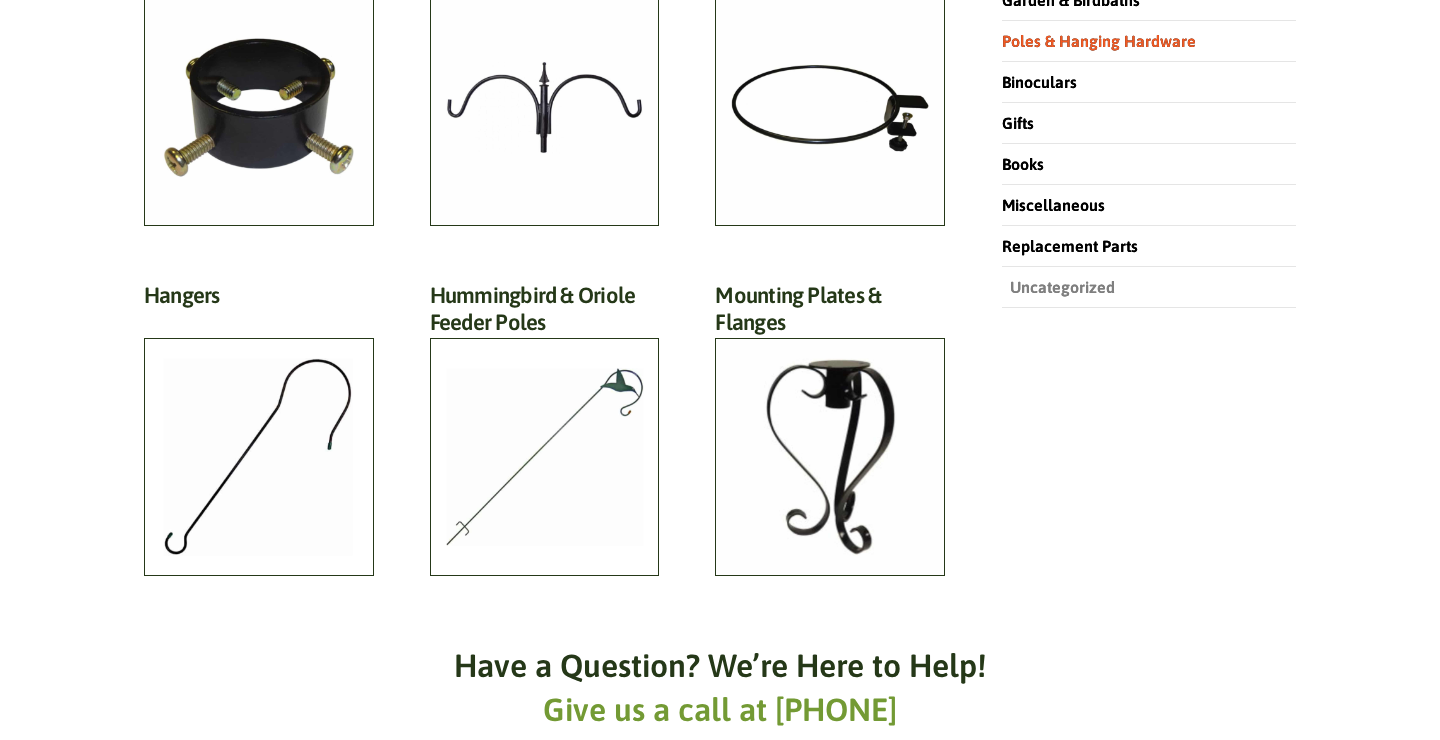click on "Uncategorized" at bounding box center [1058, 287] 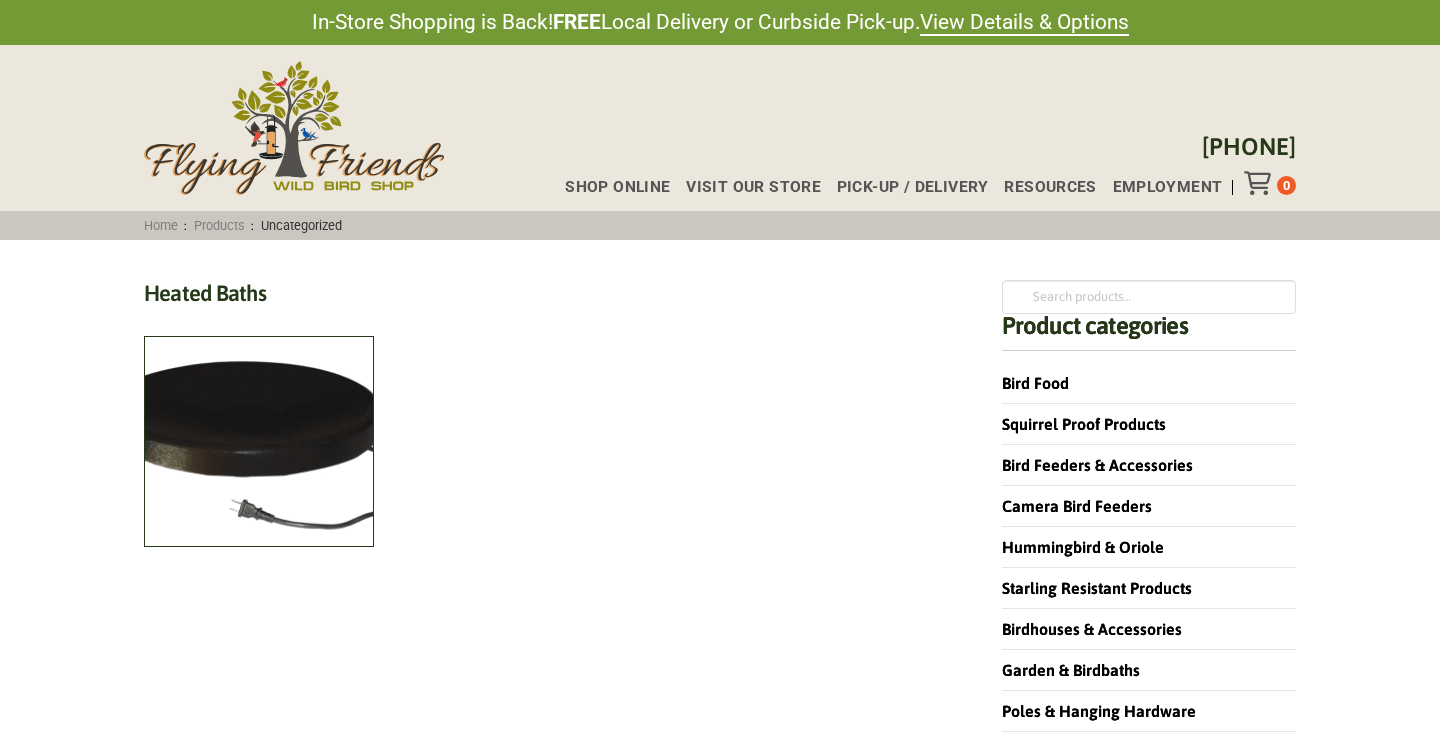 scroll, scrollTop: 0, scrollLeft: 0, axis: both 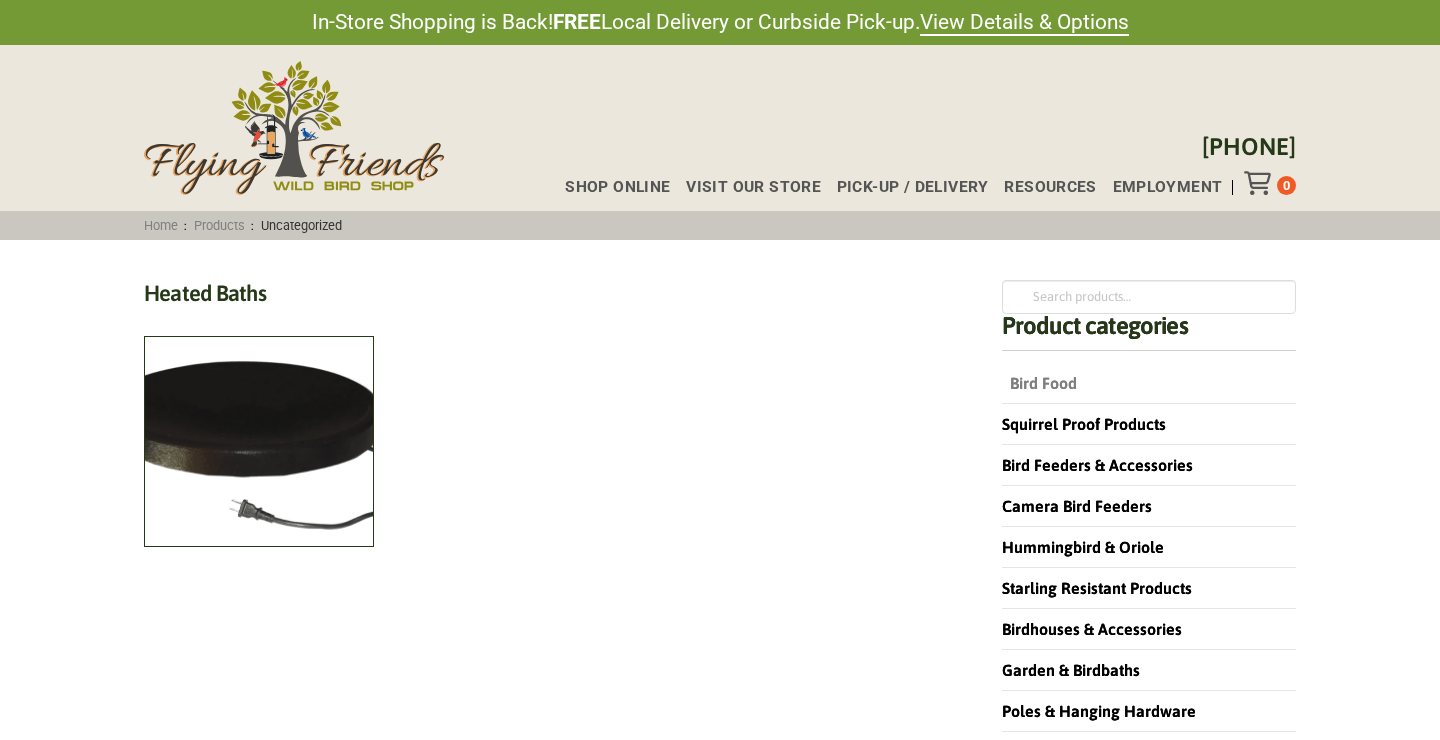 click on "Bird Food" at bounding box center [1039, 383] 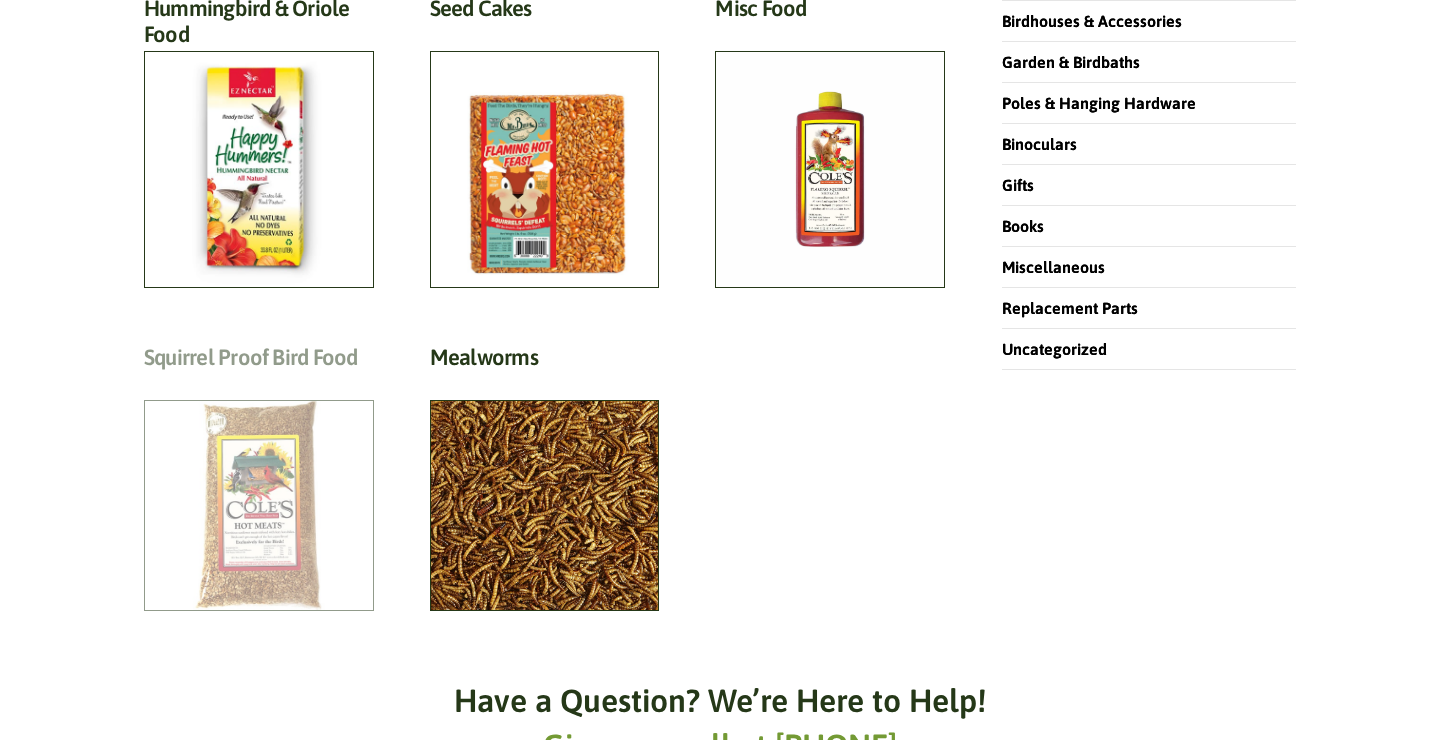 scroll, scrollTop: 616, scrollLeft: 0, axis: vertical 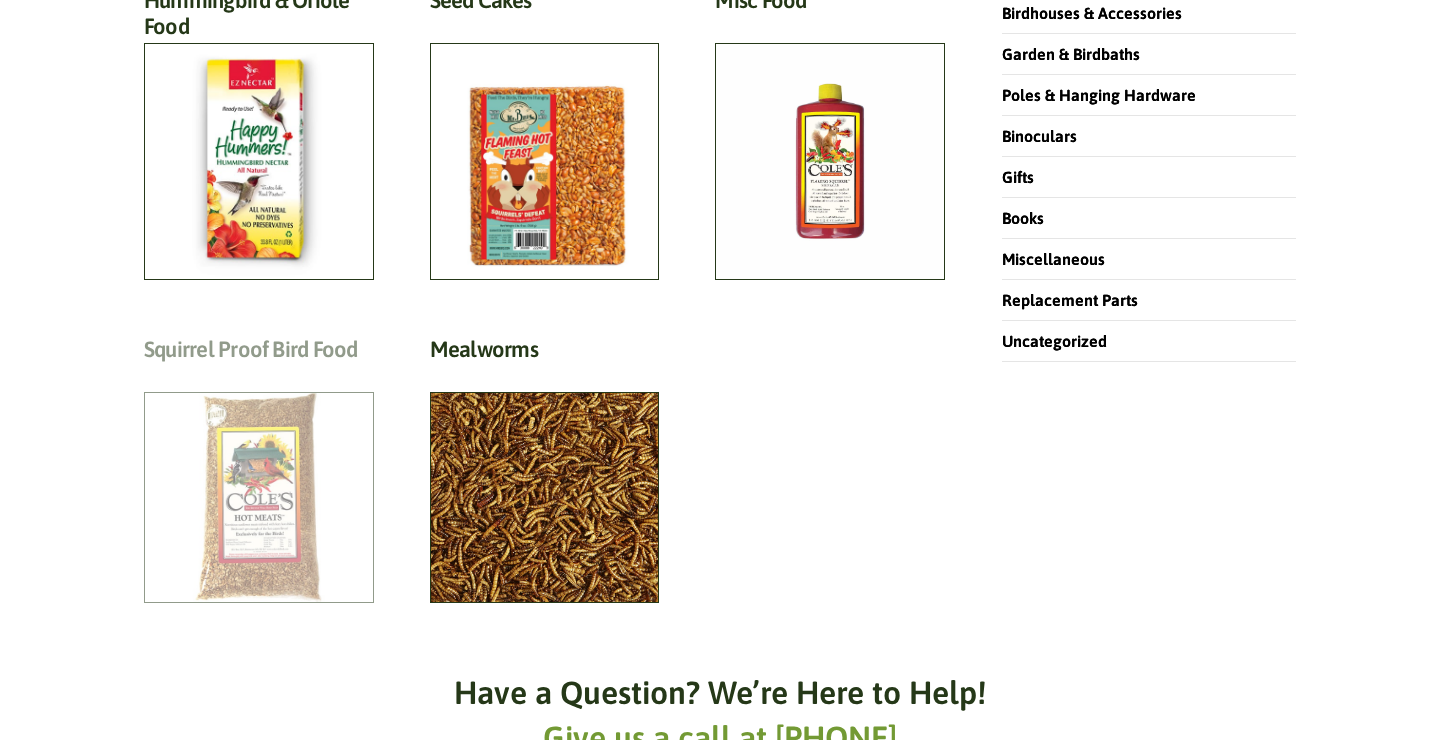 click on "Squirrel Proof Bird Food  (13)" at bounding box center [259, 354] 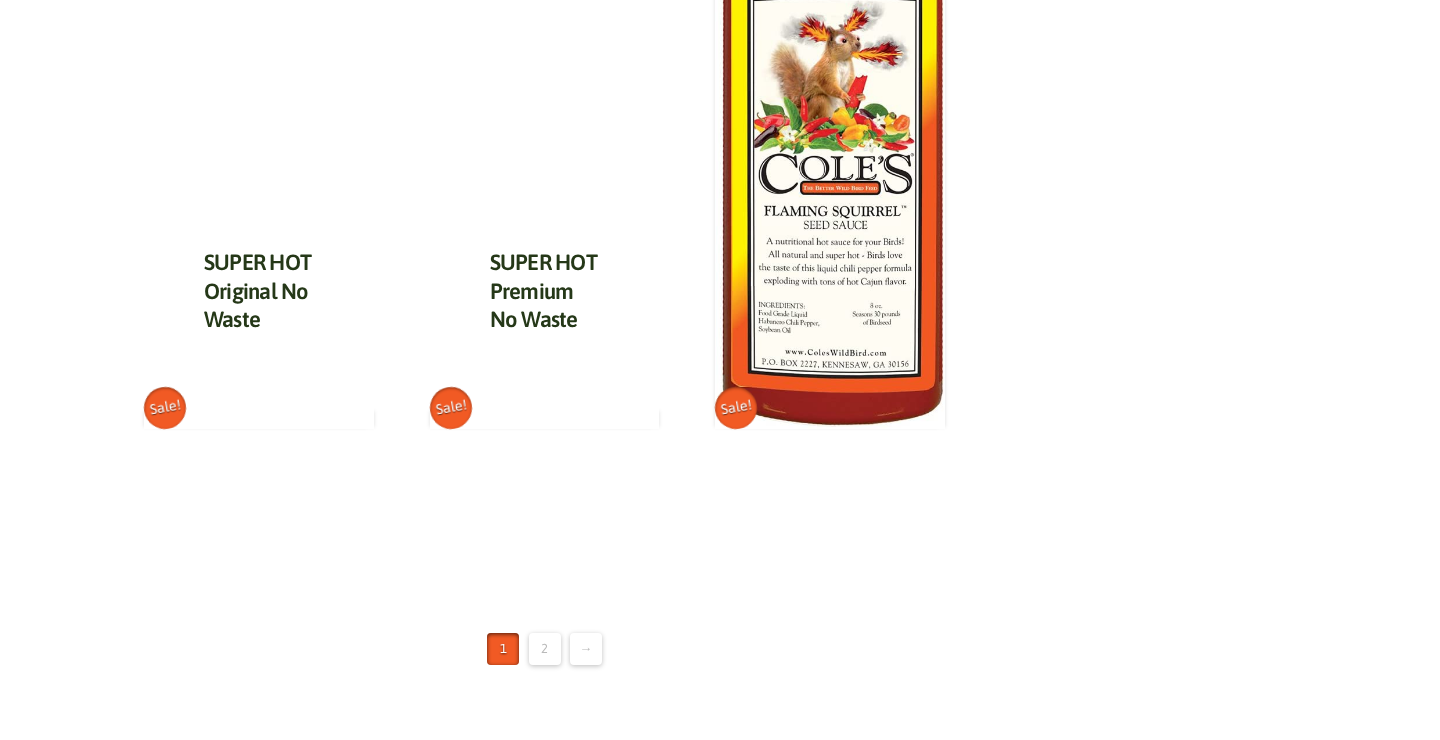 scroll, scrollTop: 2804, scrollLeft: 0, axis: vertical 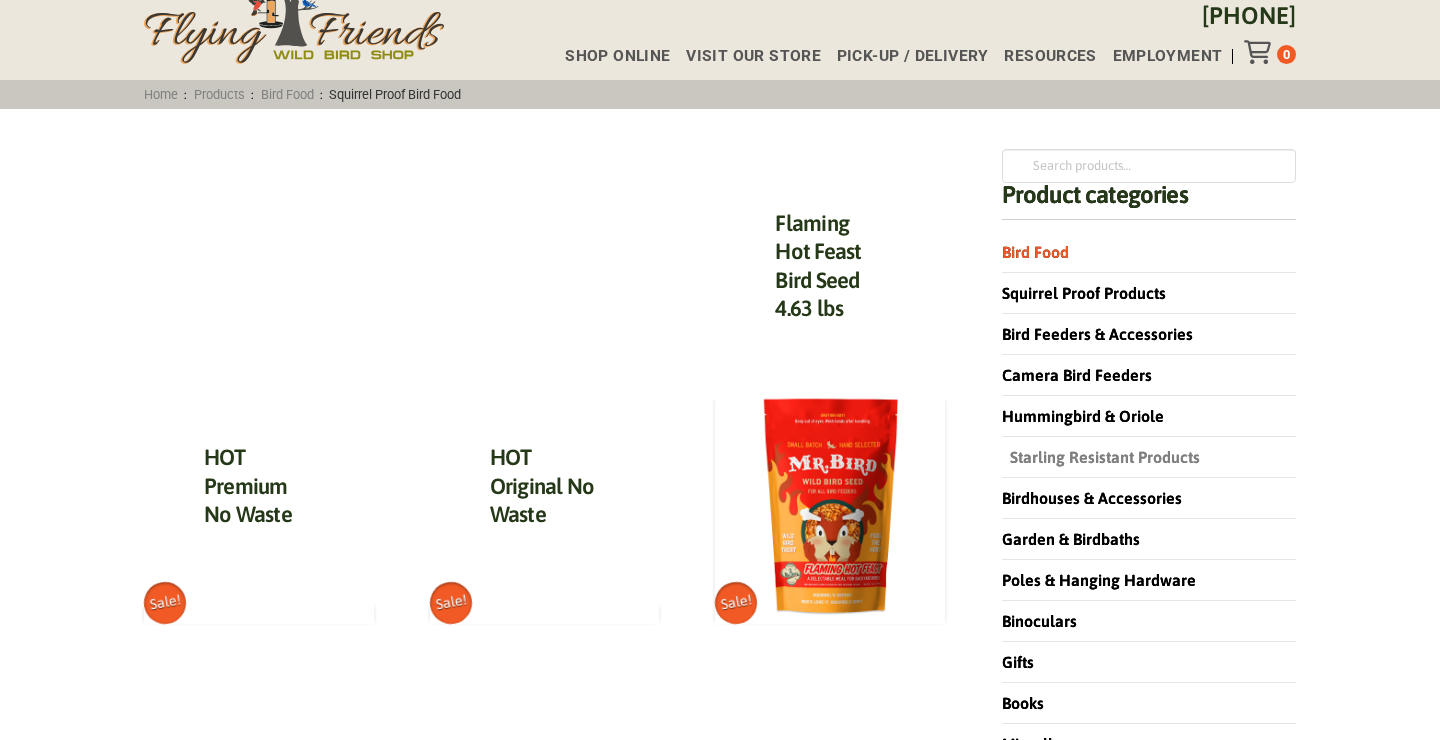 click on "Starling Resistant Products" at bounding box center (1101, 457) 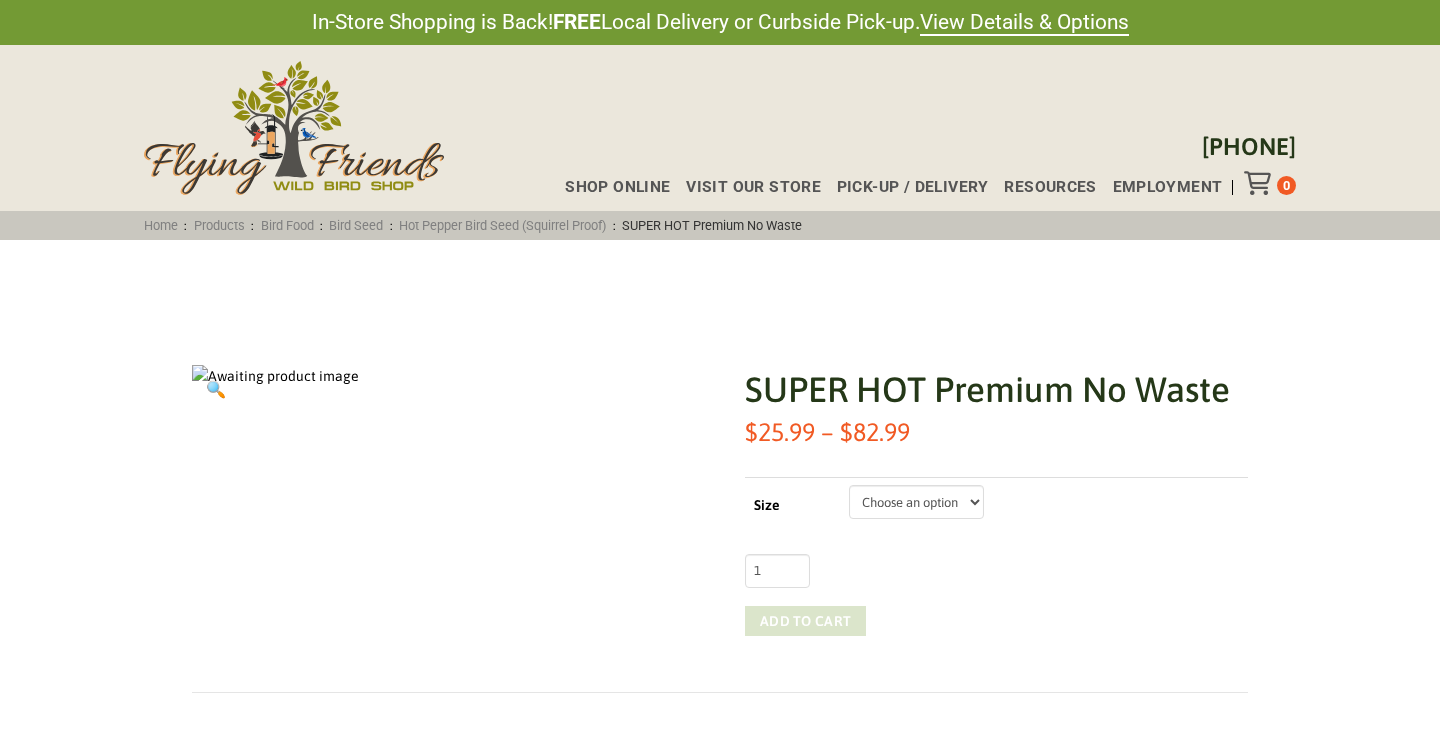 scroll, scrollTop: 0, scrollLeft: 0, axis: both 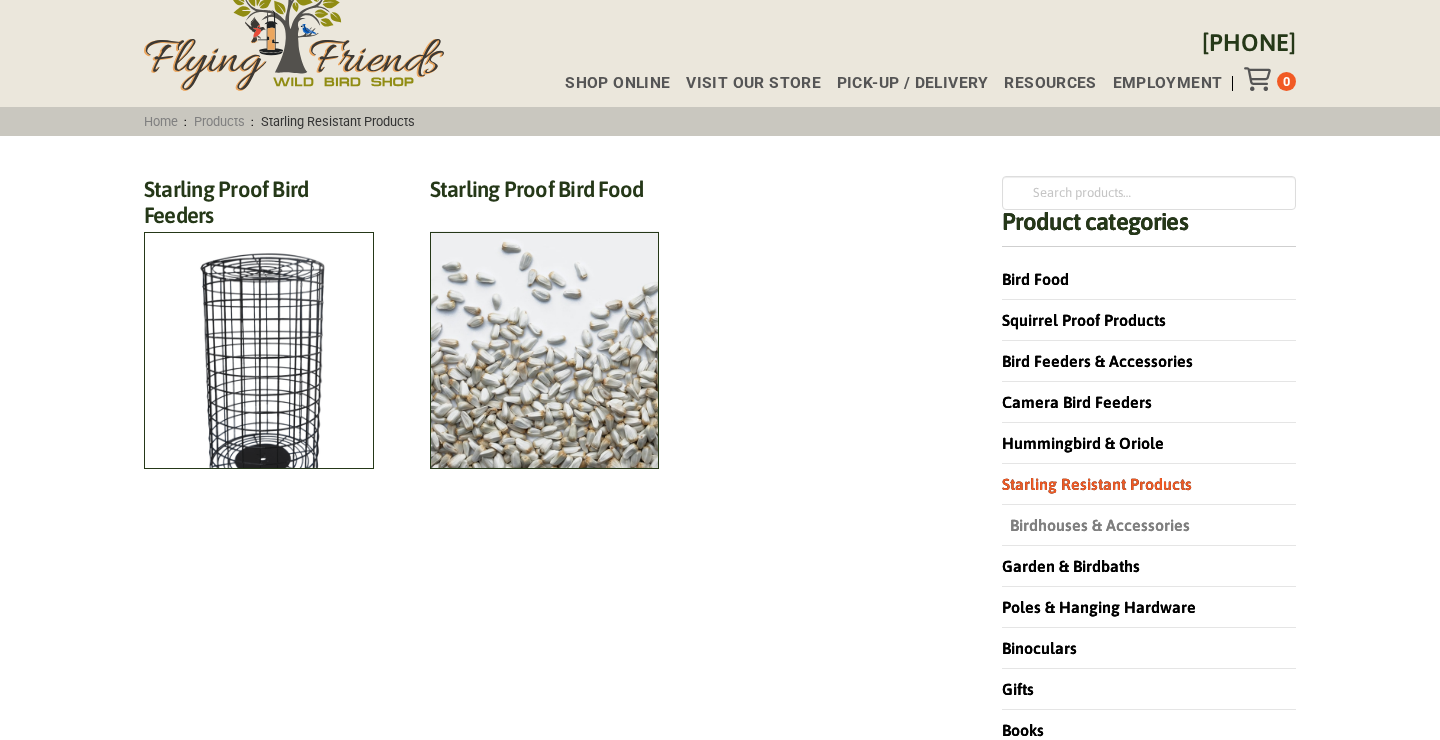click on "Birdhouses & Accessories" at bounding box center (1096, 525) 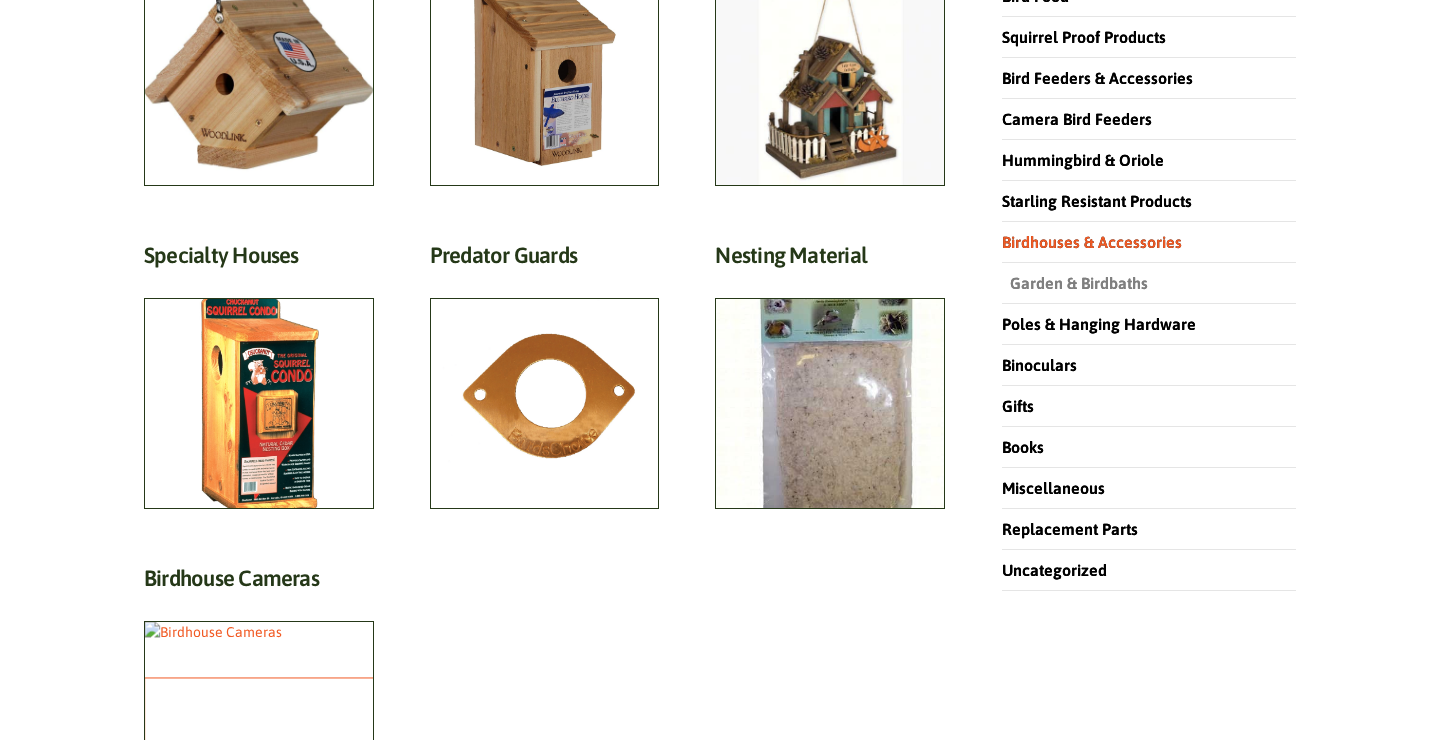 scroll, scrollTop: 387, scrollLeft: 0, axis: vertical 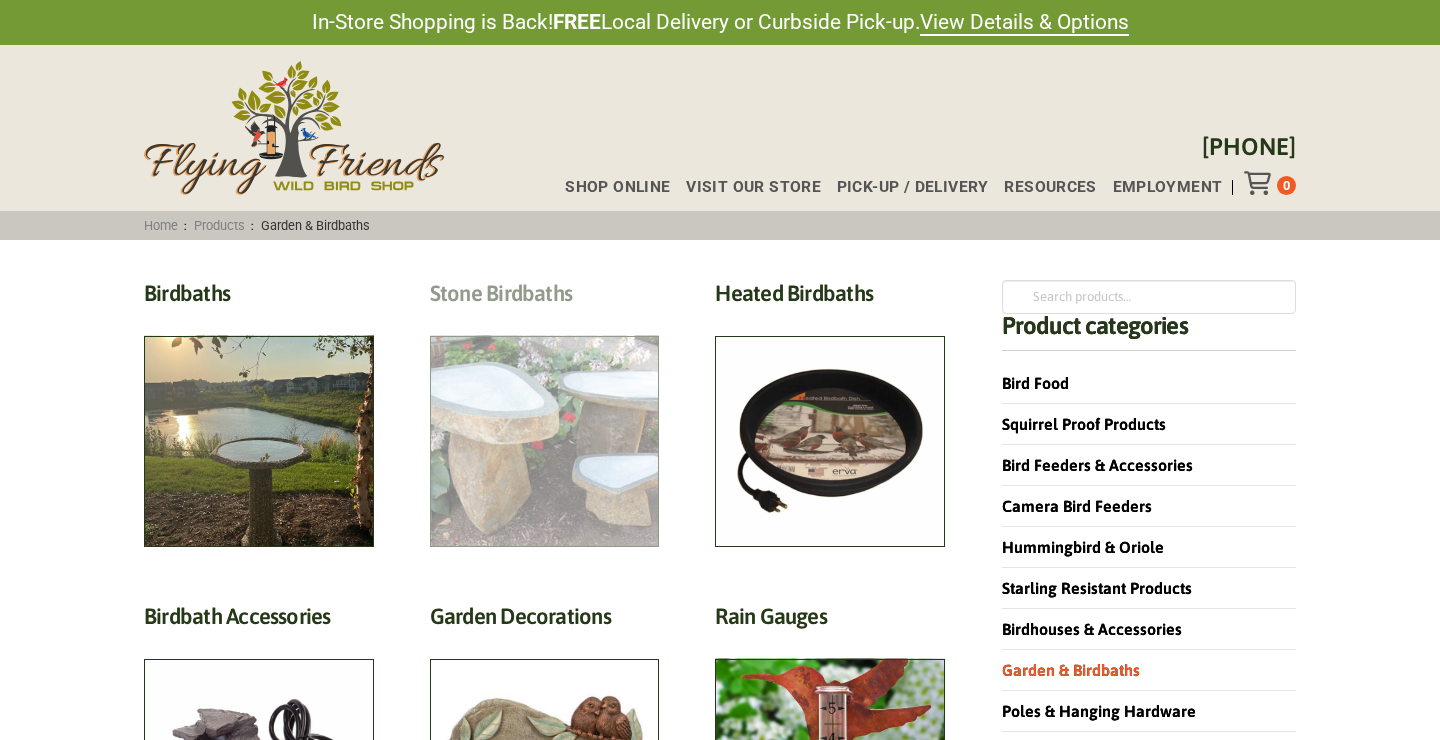 click on "Stone Birdbaths  (12)" at bounding box center (545, 298) 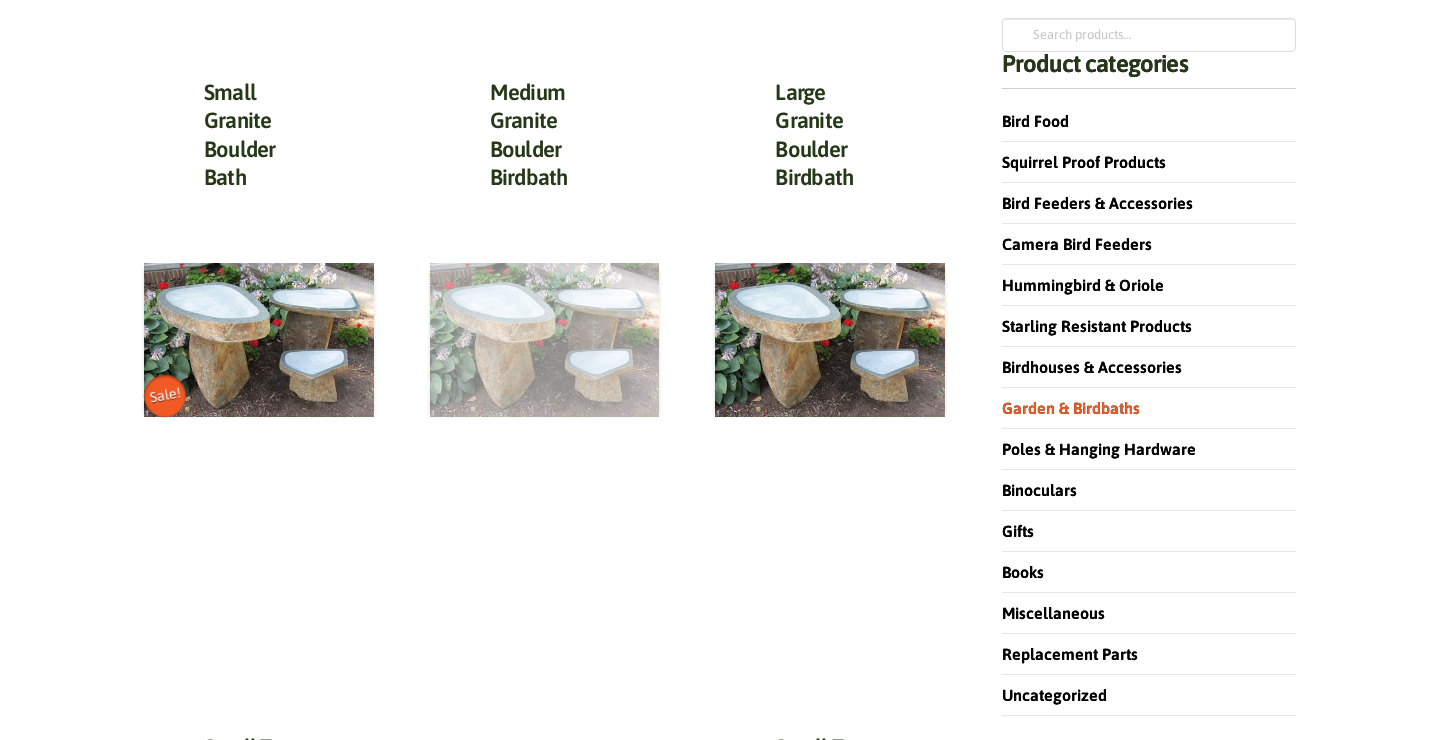 scroll, scrollTop: 263, scrollLeft: 0, axis: vertical 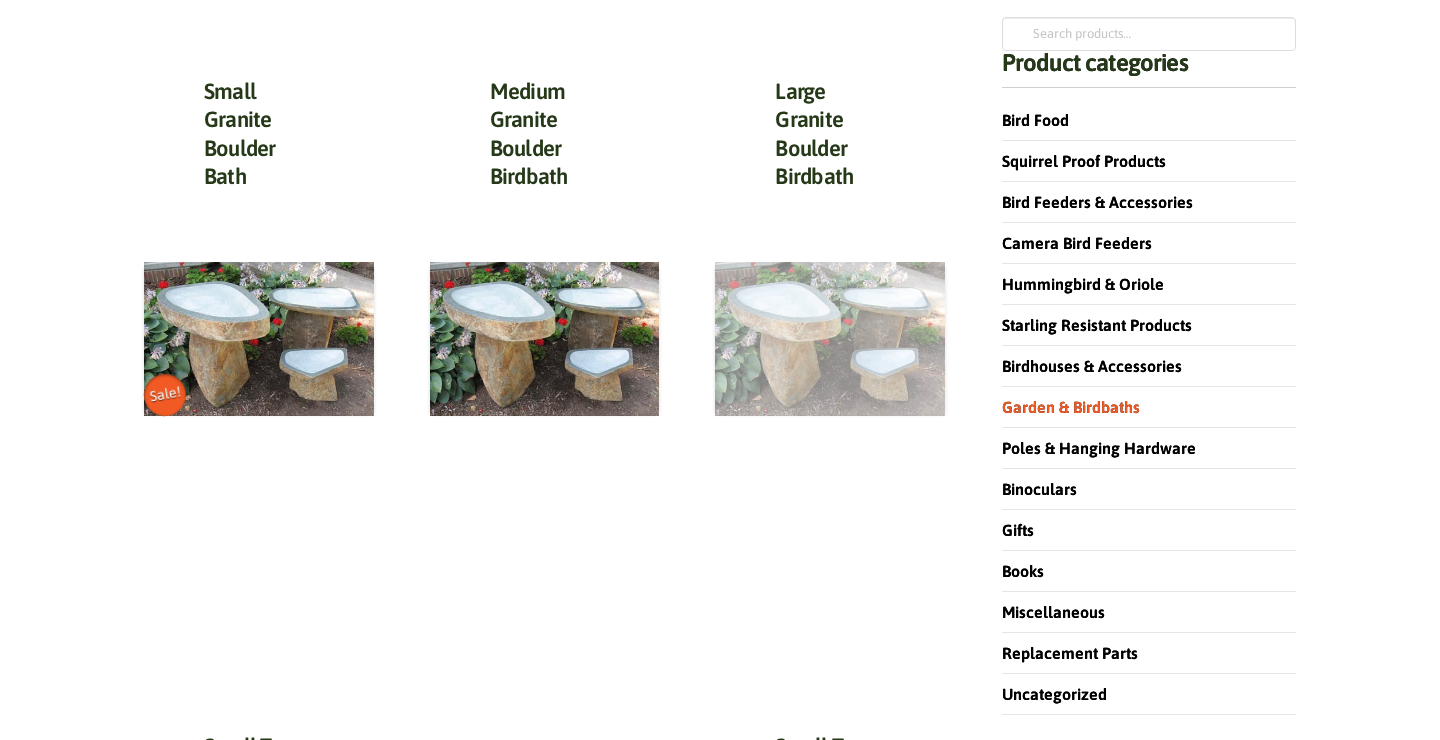 click at bounding box center (830, 339) 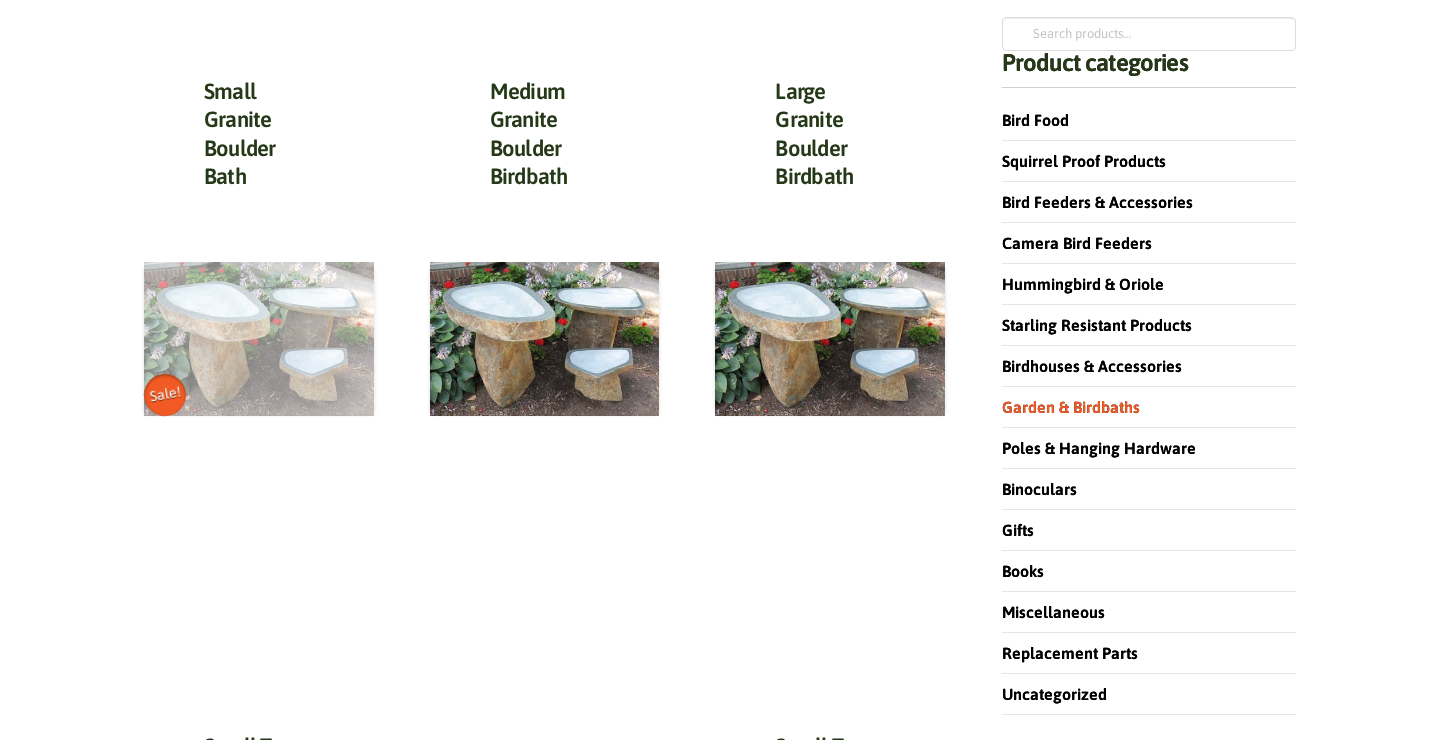 click at bounding box center (259, 339) 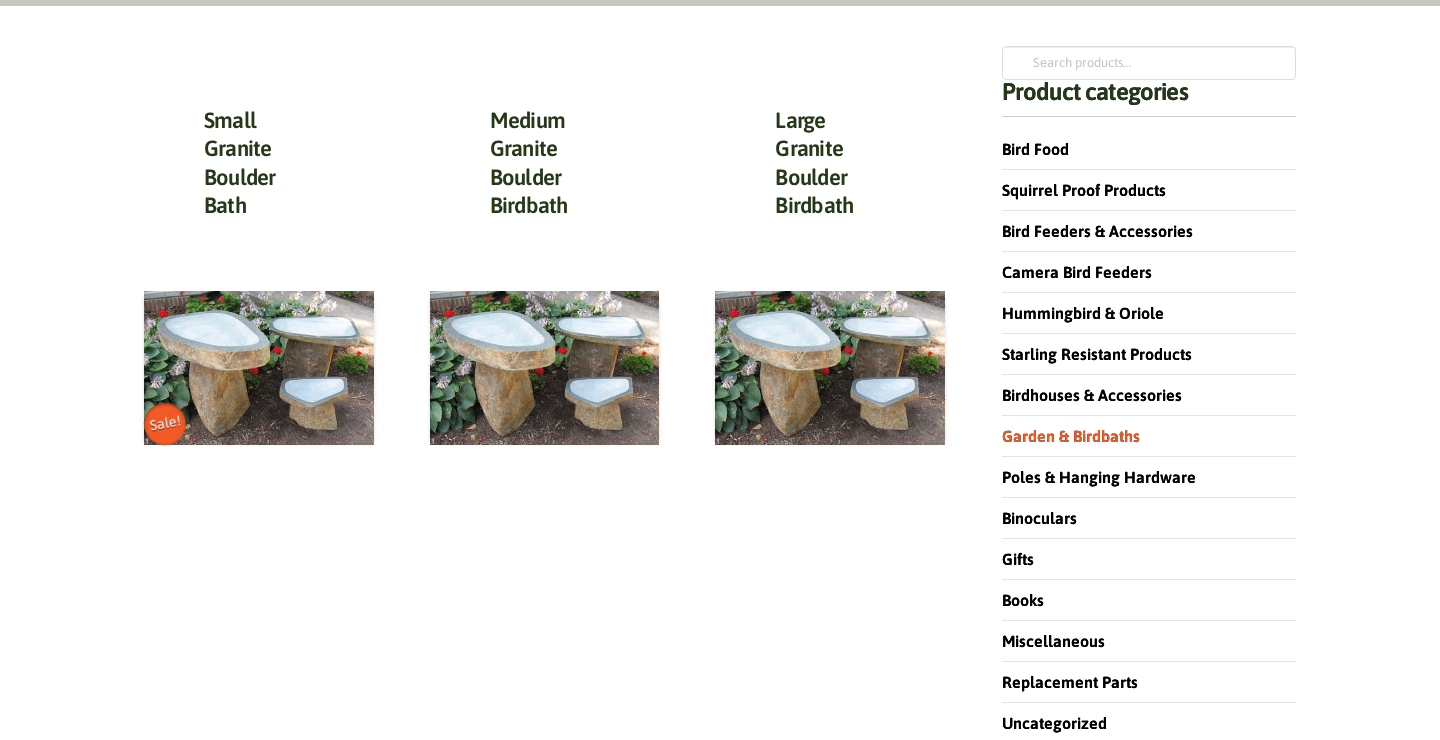 scroll, scrollTop: 240, scrollLeft: 0, axis: vertical 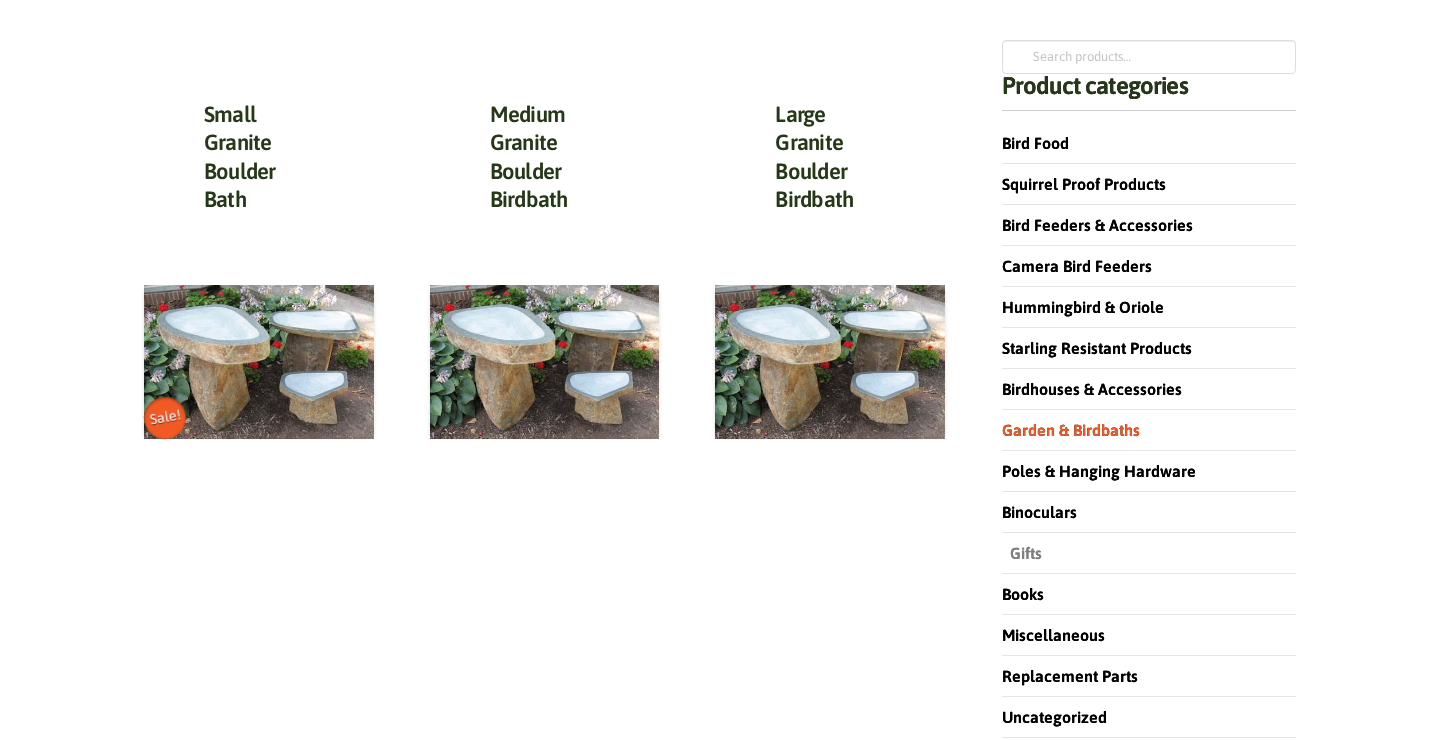 click on "Gifts" at bounding box center (1022, 553) 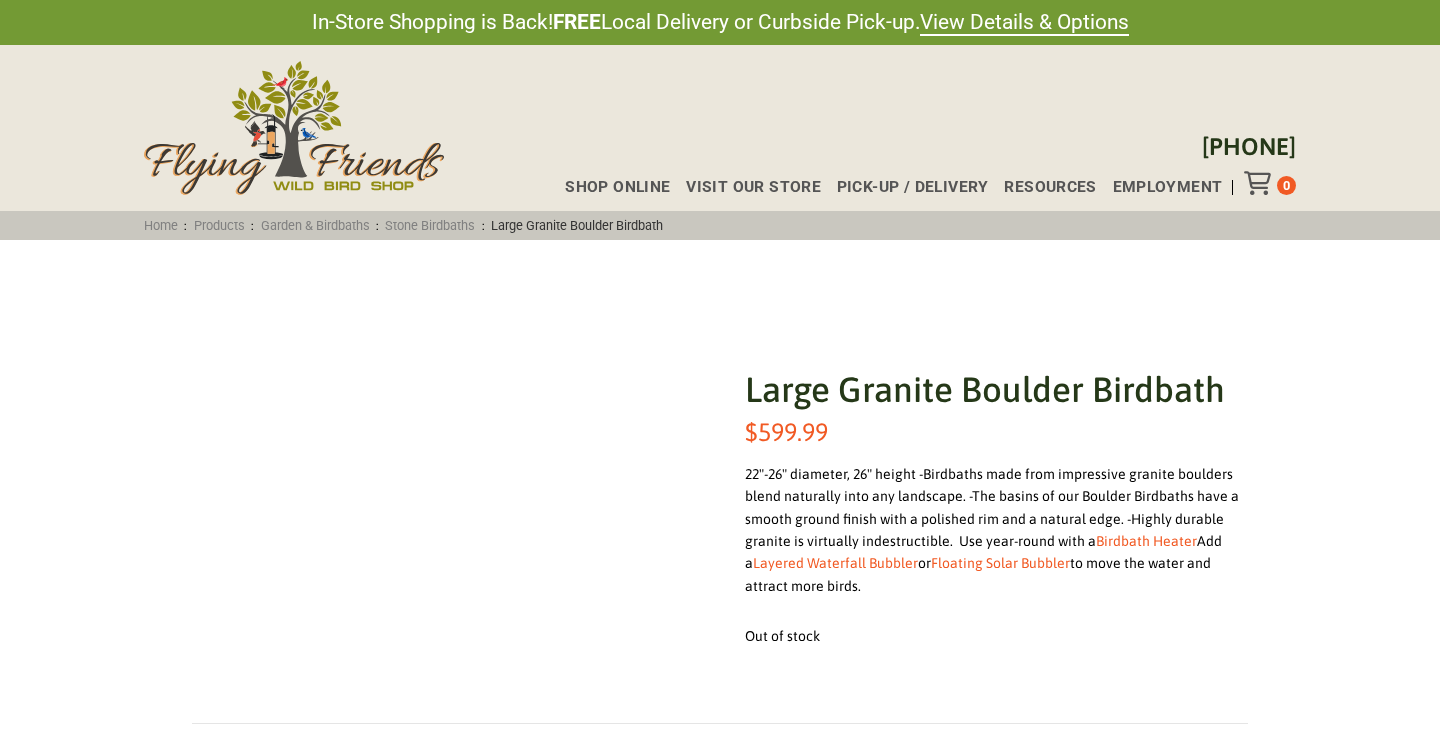 scroll, scrollTop: 0, scrollLeft: 0, axis: both 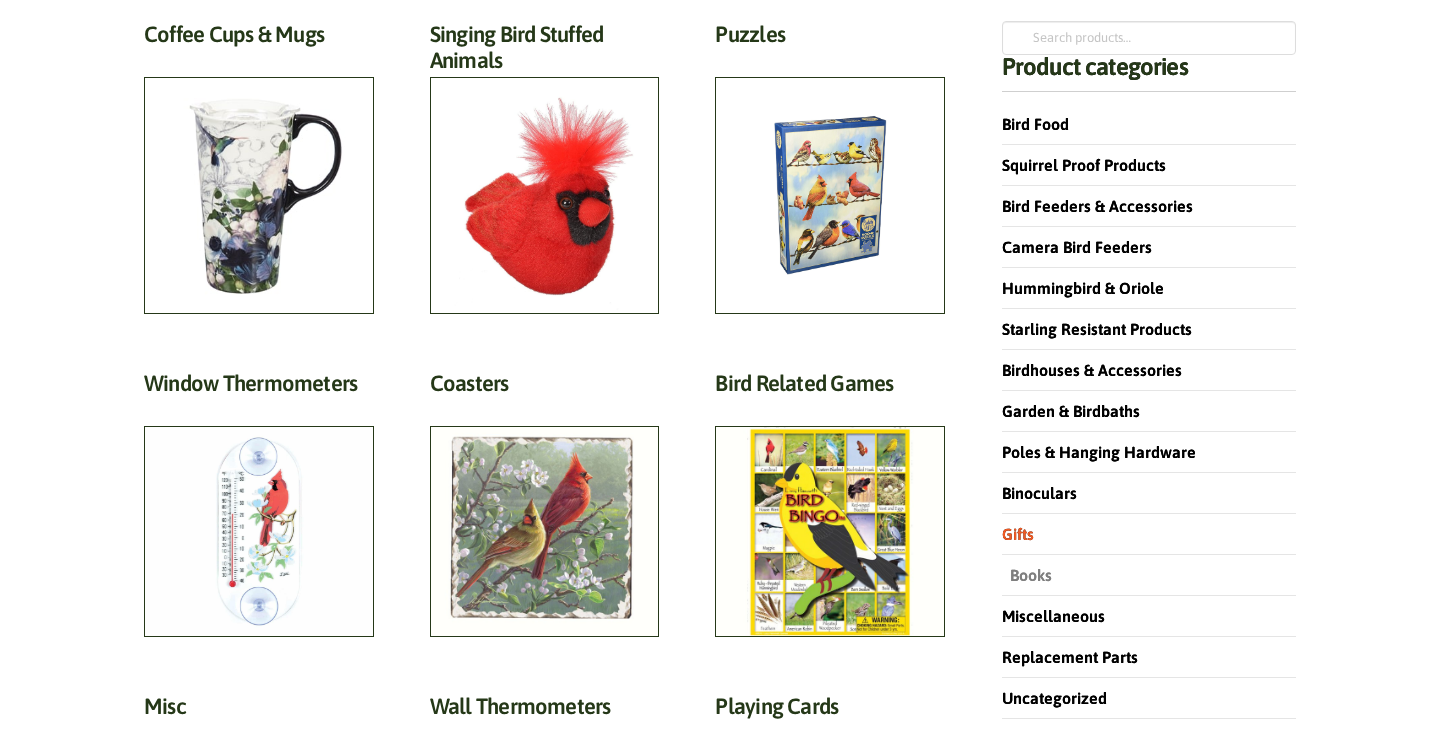 click on "Books" at bounding box center (1027, 575) 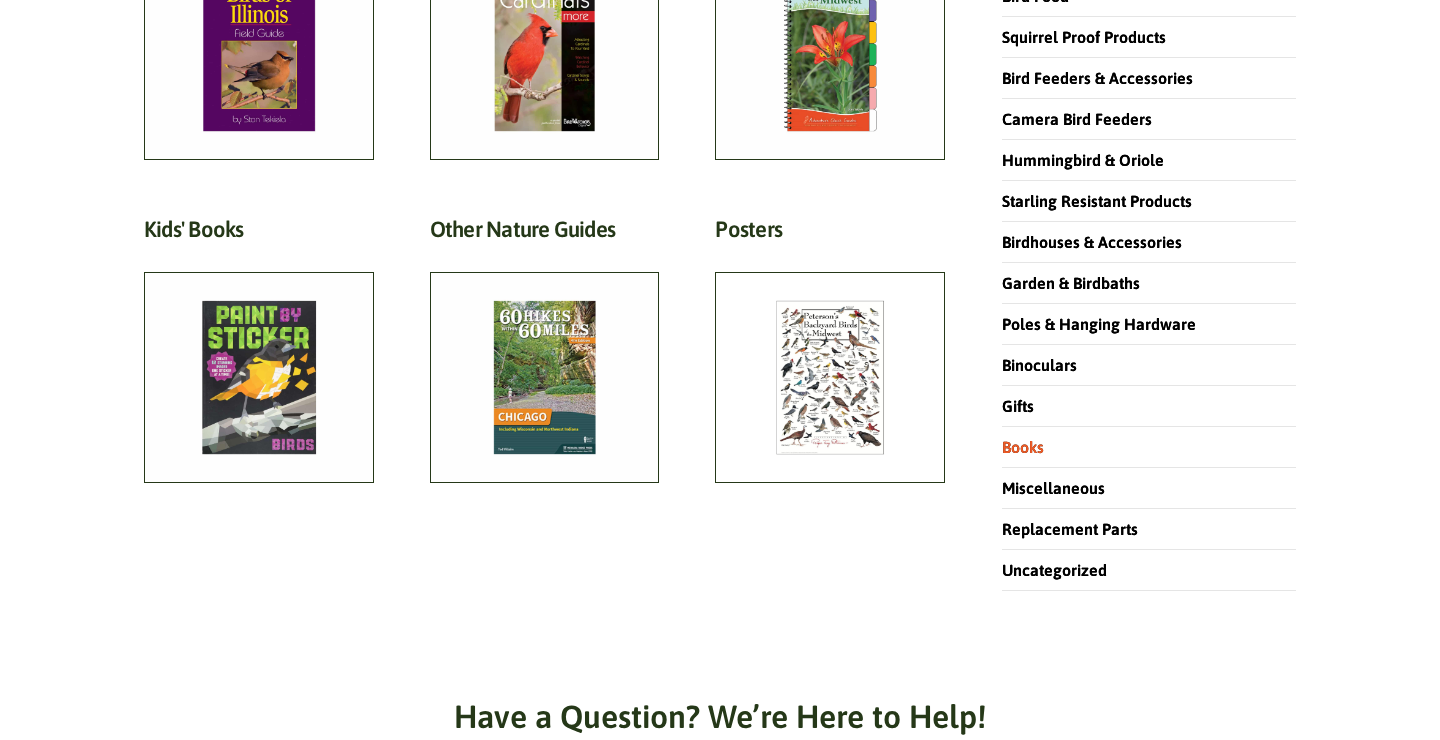 scroll, scrollTop: 389, scrollLeft: 0, axis: vertical 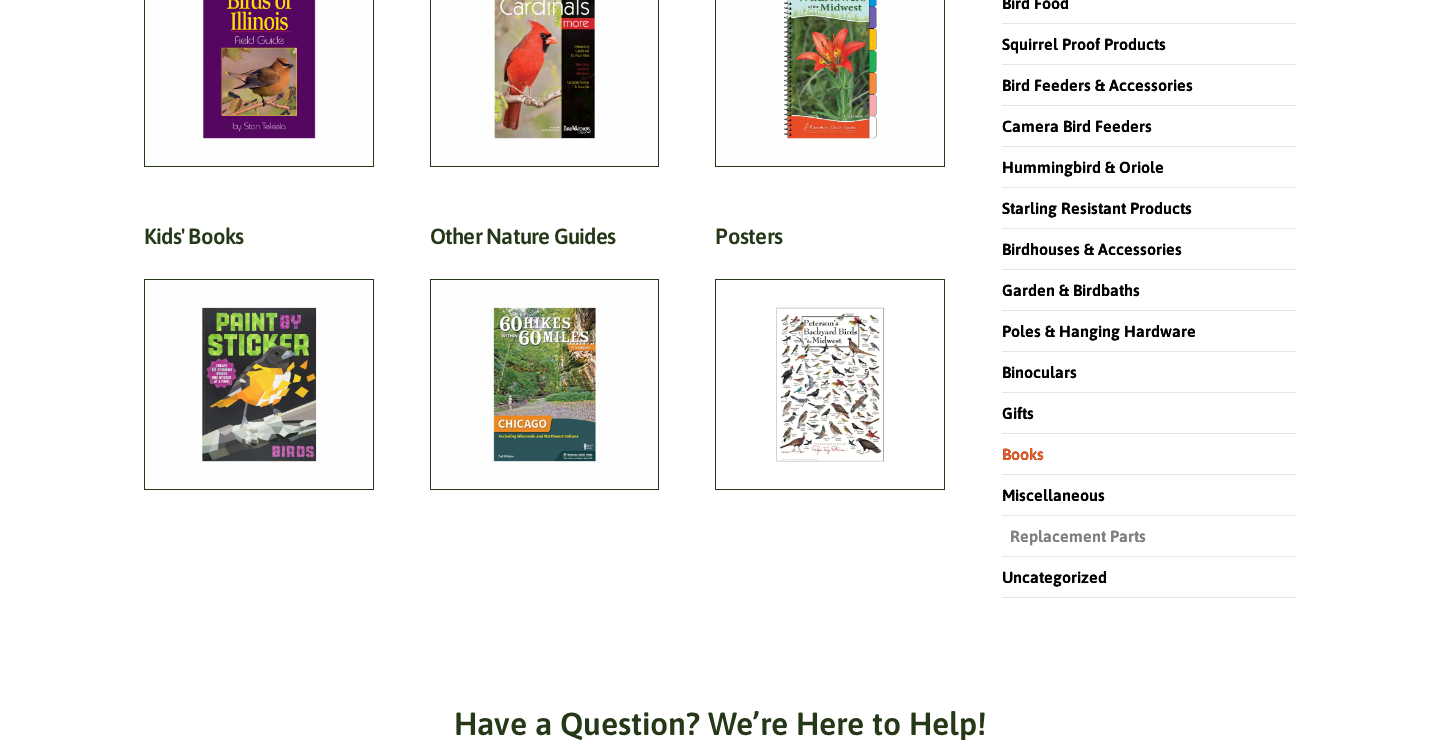 click on "Replacement Parts" at bounding box center [1074, 536] 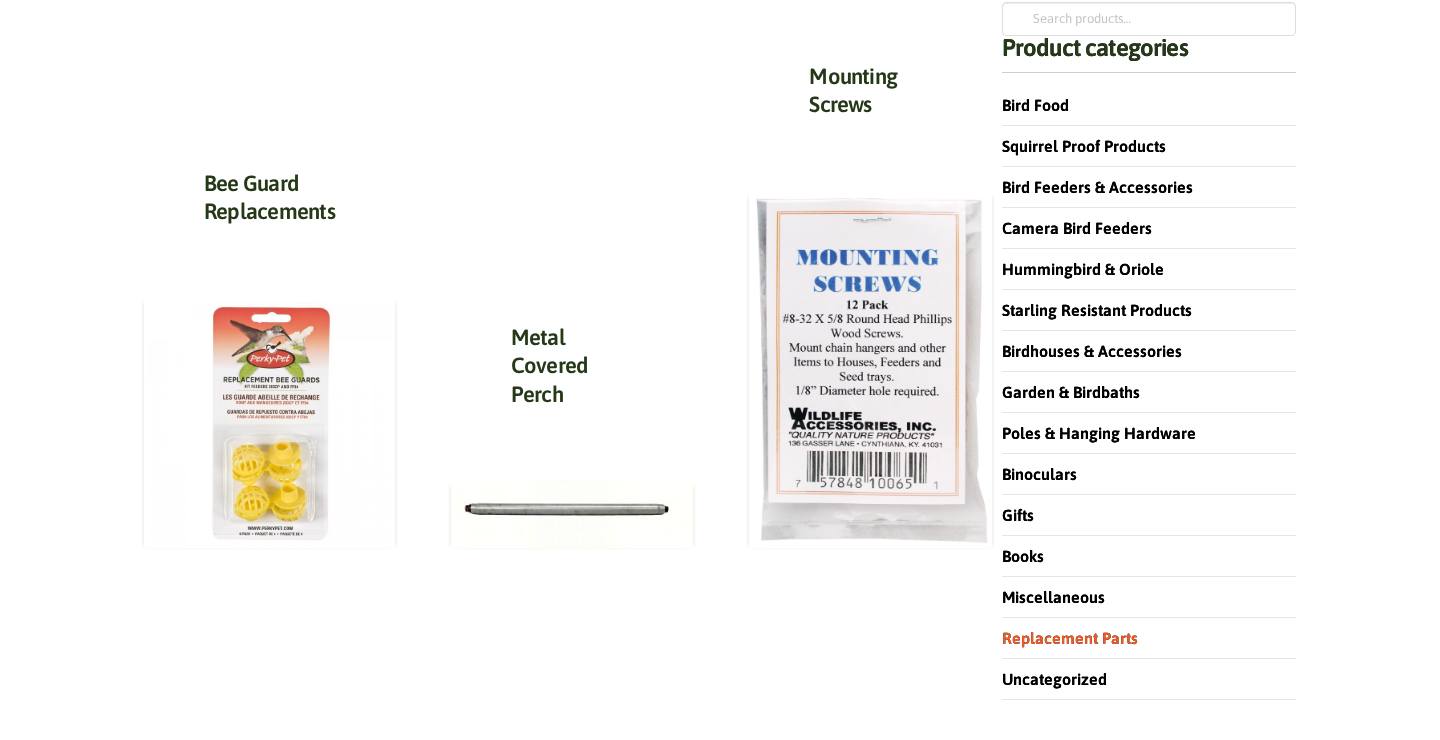 scroll, scrollTop: 276, scrollLeft: 1, axis: both 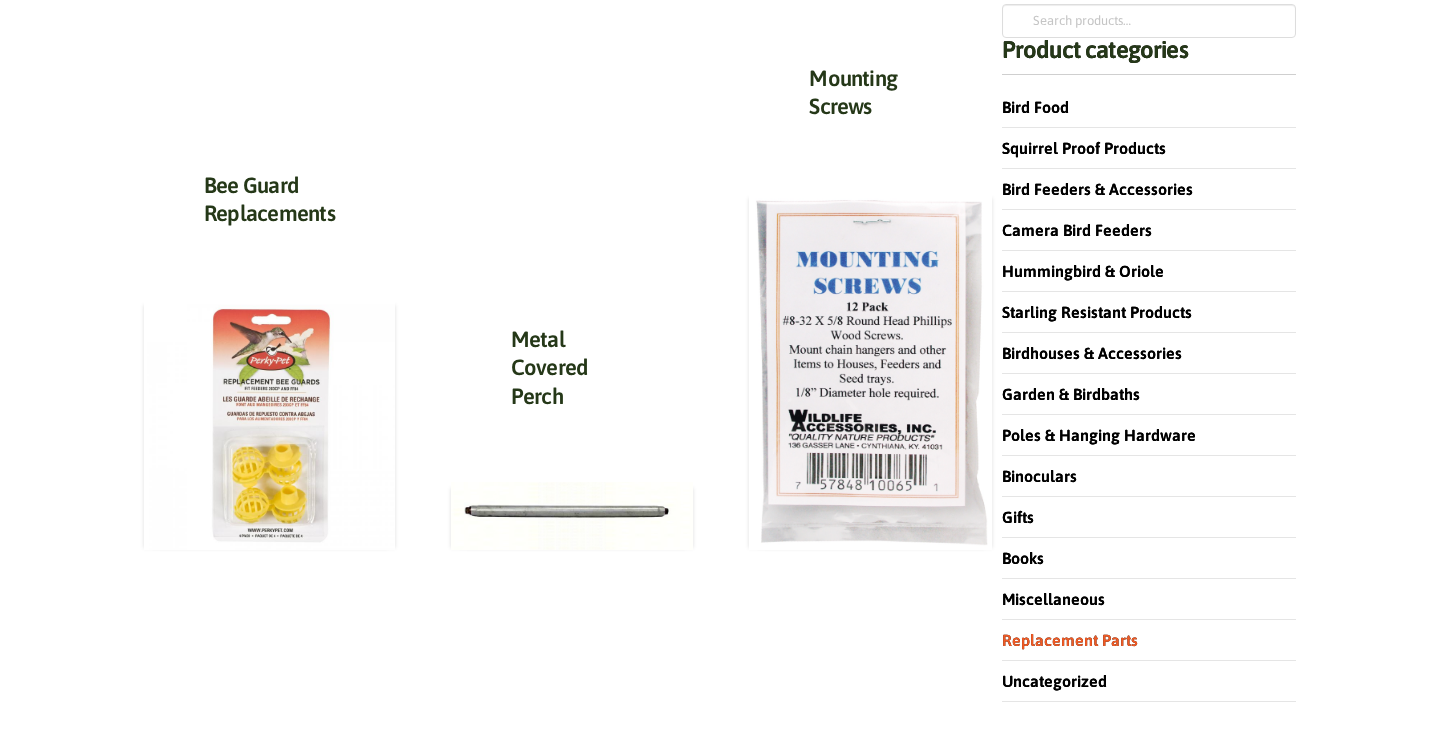 click on "Hummingbird & Oriole" at bounding box center [1149, 271] 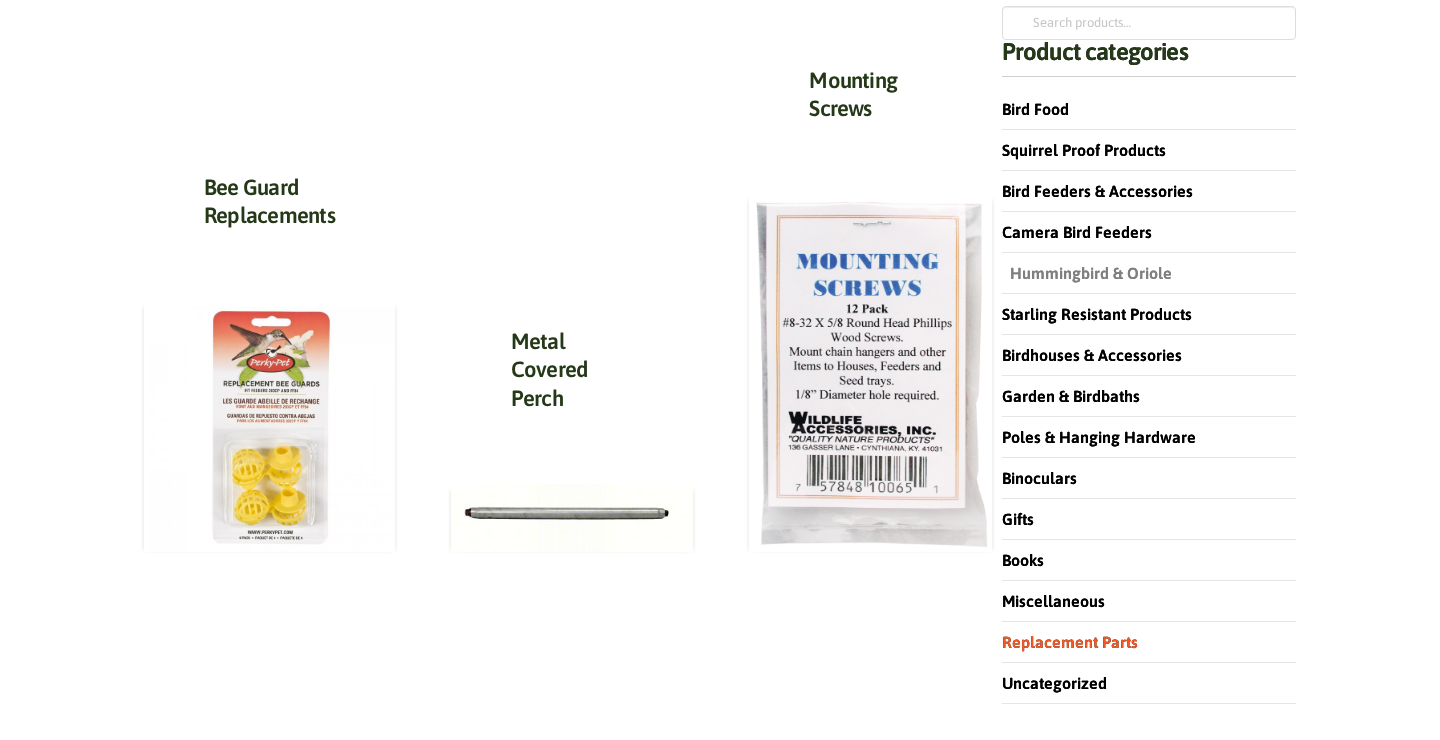 click on "Hummingbird & Oriole" at bounding box center [1087, 273] 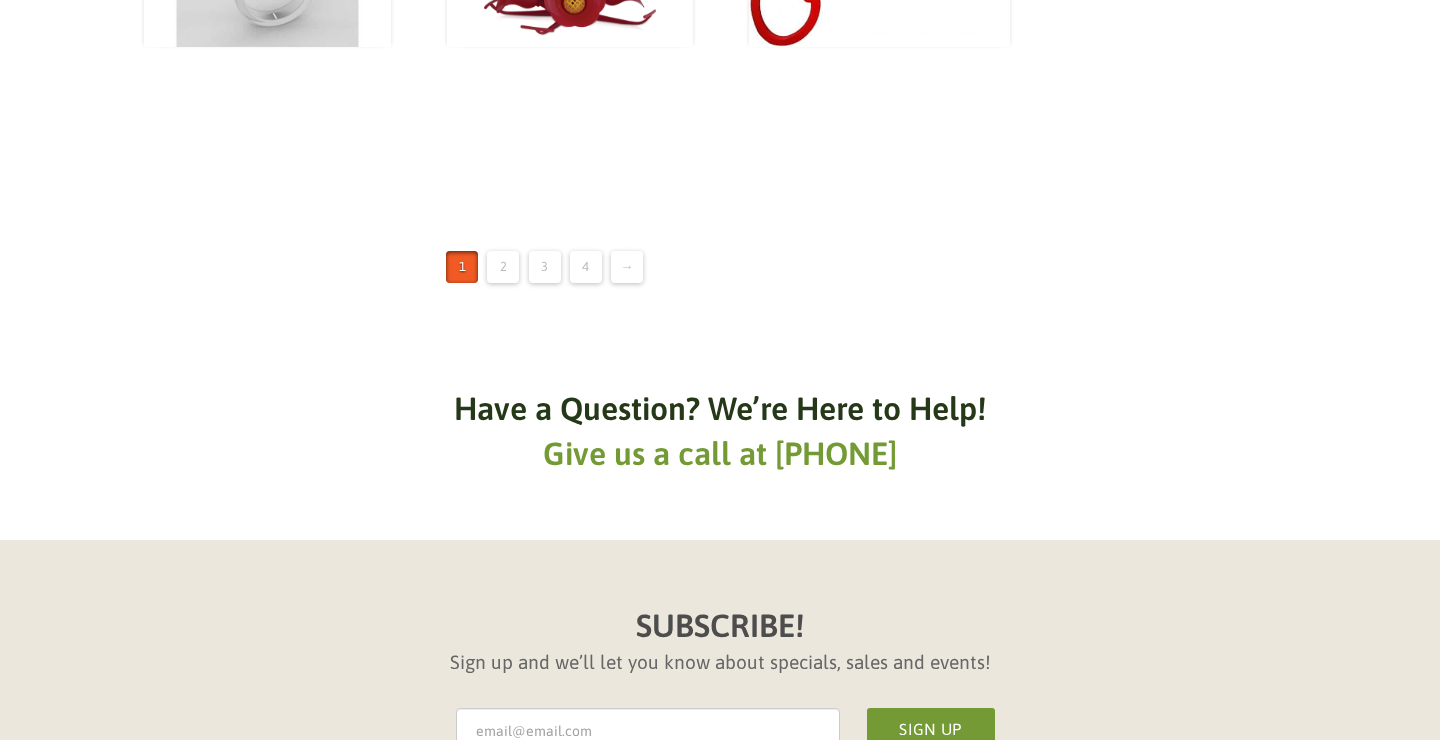 scroll, scrollTop: 3326, scrollLeft: 0, axis: vertical 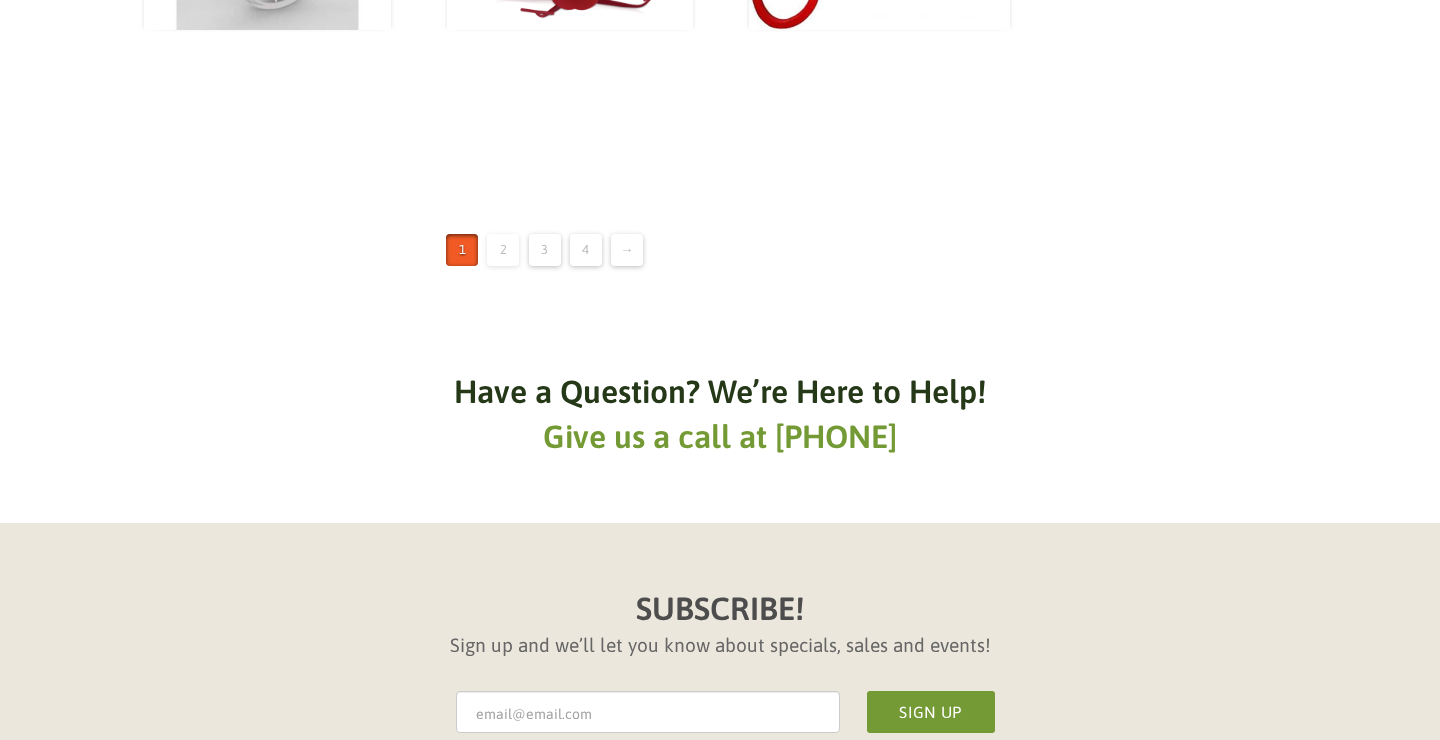 click on "2" at bounding box center [503, 250] 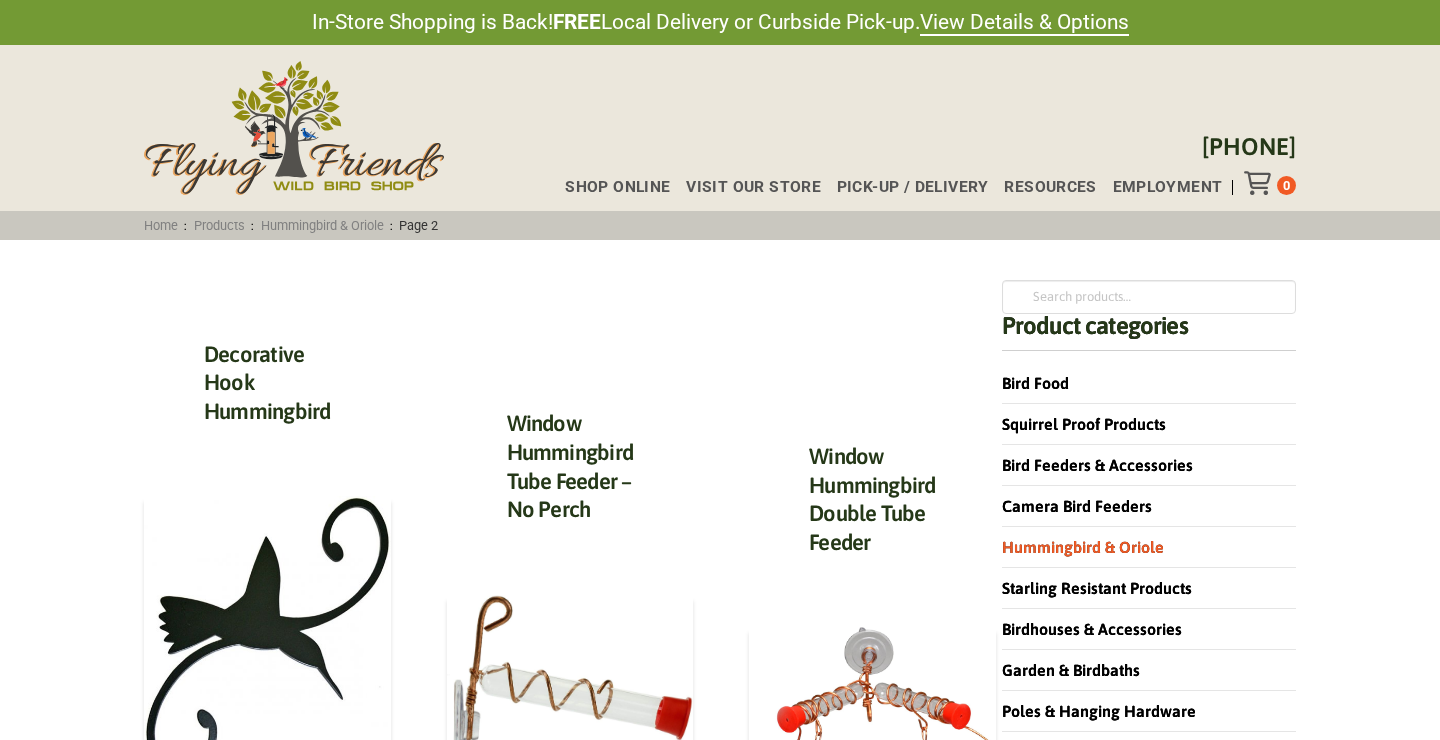 scroll, scrollTop: 0, scrollLeft: 0, axis: both 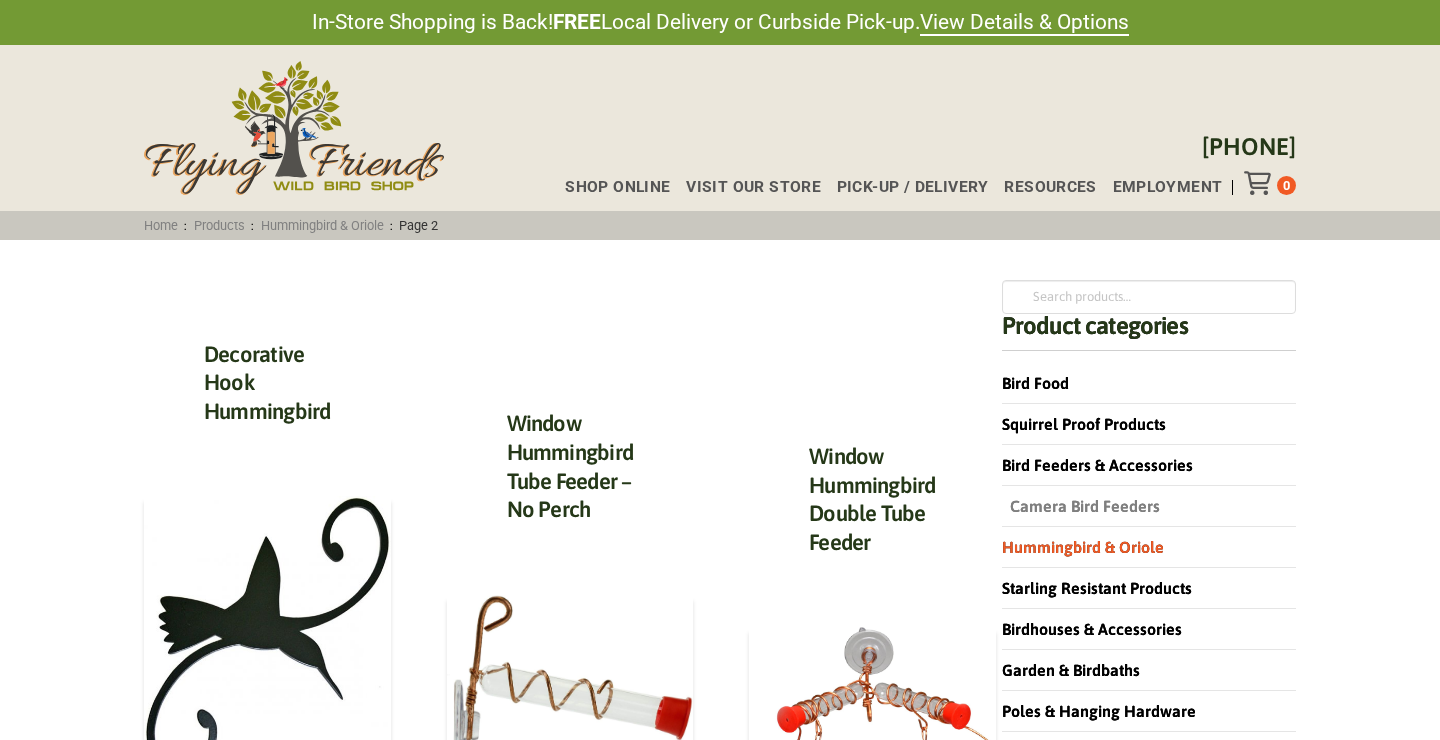 click on "Camera Bird Feeders" at bounding box center (1081, 506) 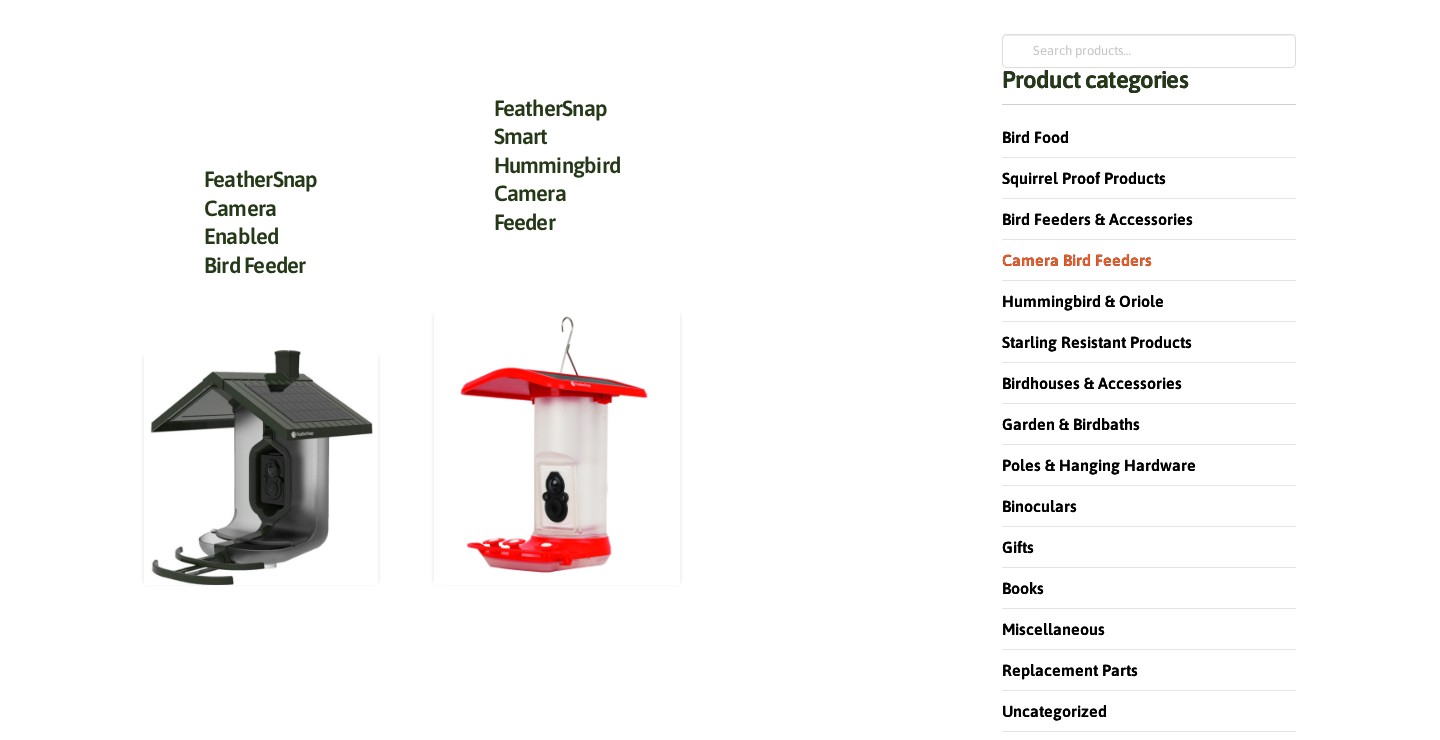 scroll, scrollTop: 248, scrollLeft: 0, axis: vertical 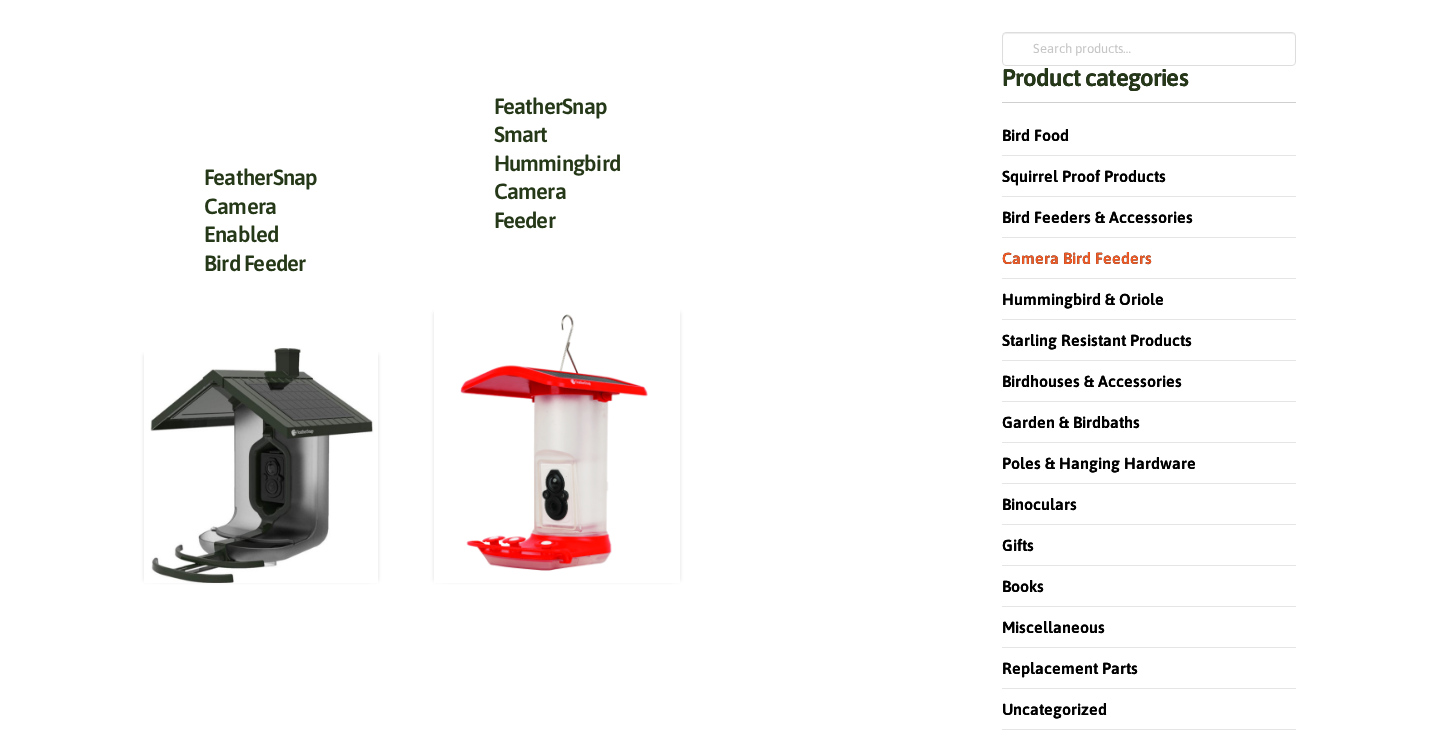click on "FeatherSnap Camera Enabled Bird Feeder" at bounding box center (261, 225) 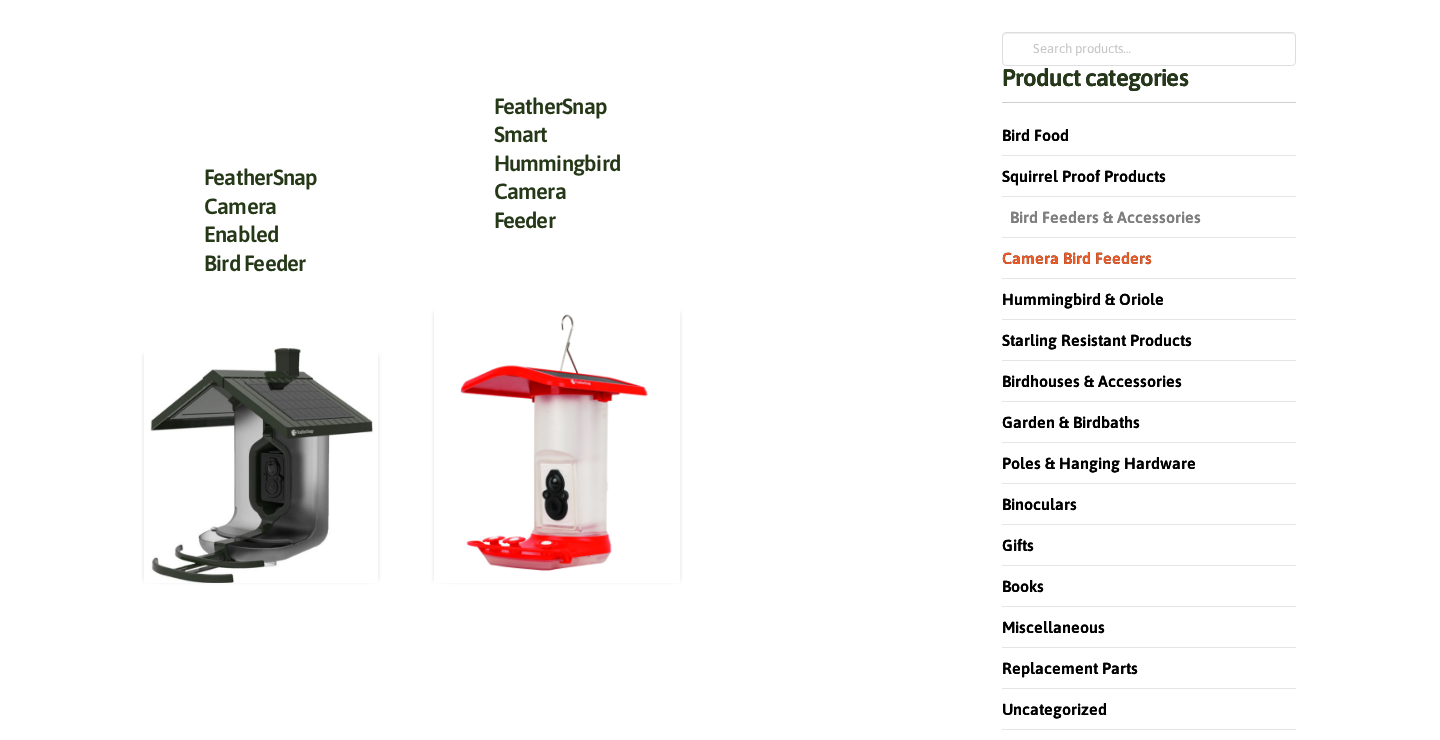 click on "Bird Feeders & Accessories" at bounding box center (1101, 217) 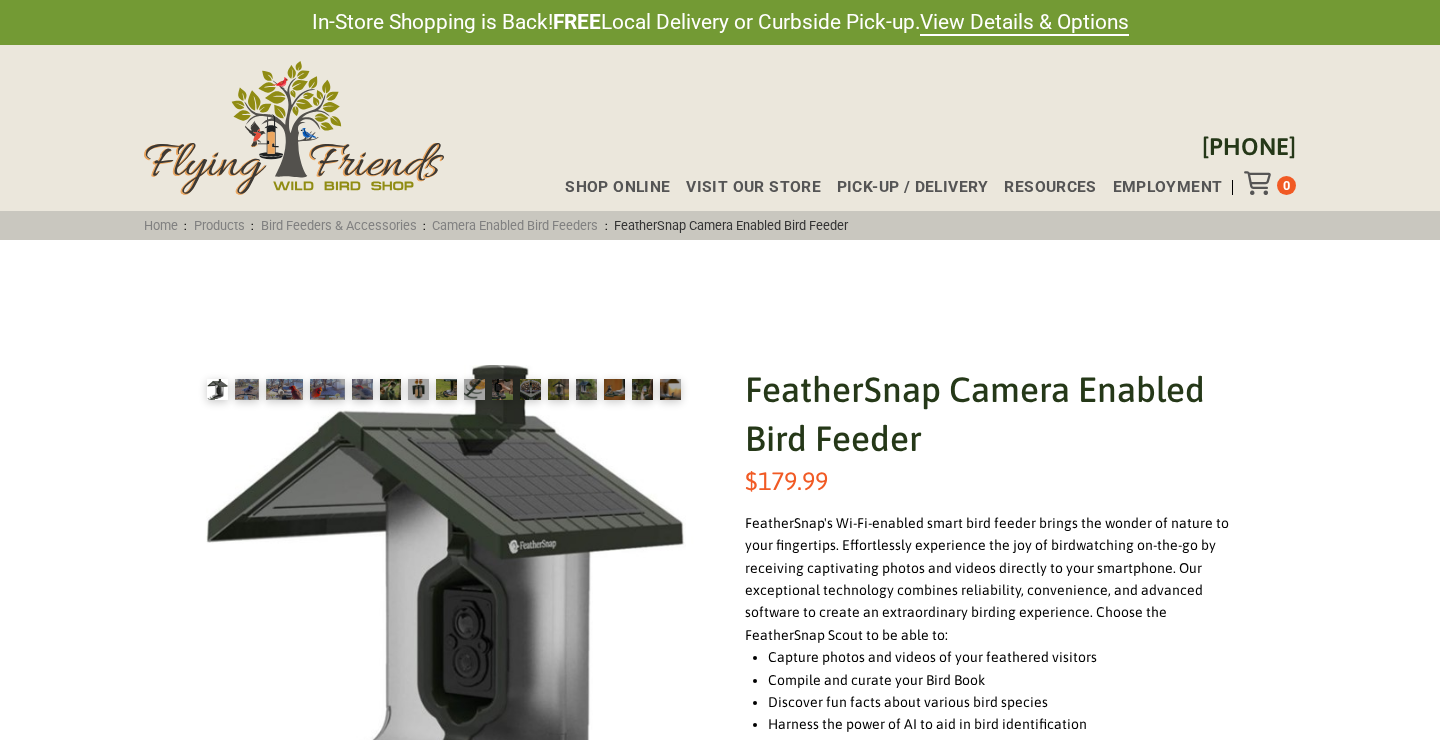 scroll, scrollTop: 263, scrollLeft: 0, axis: vertical 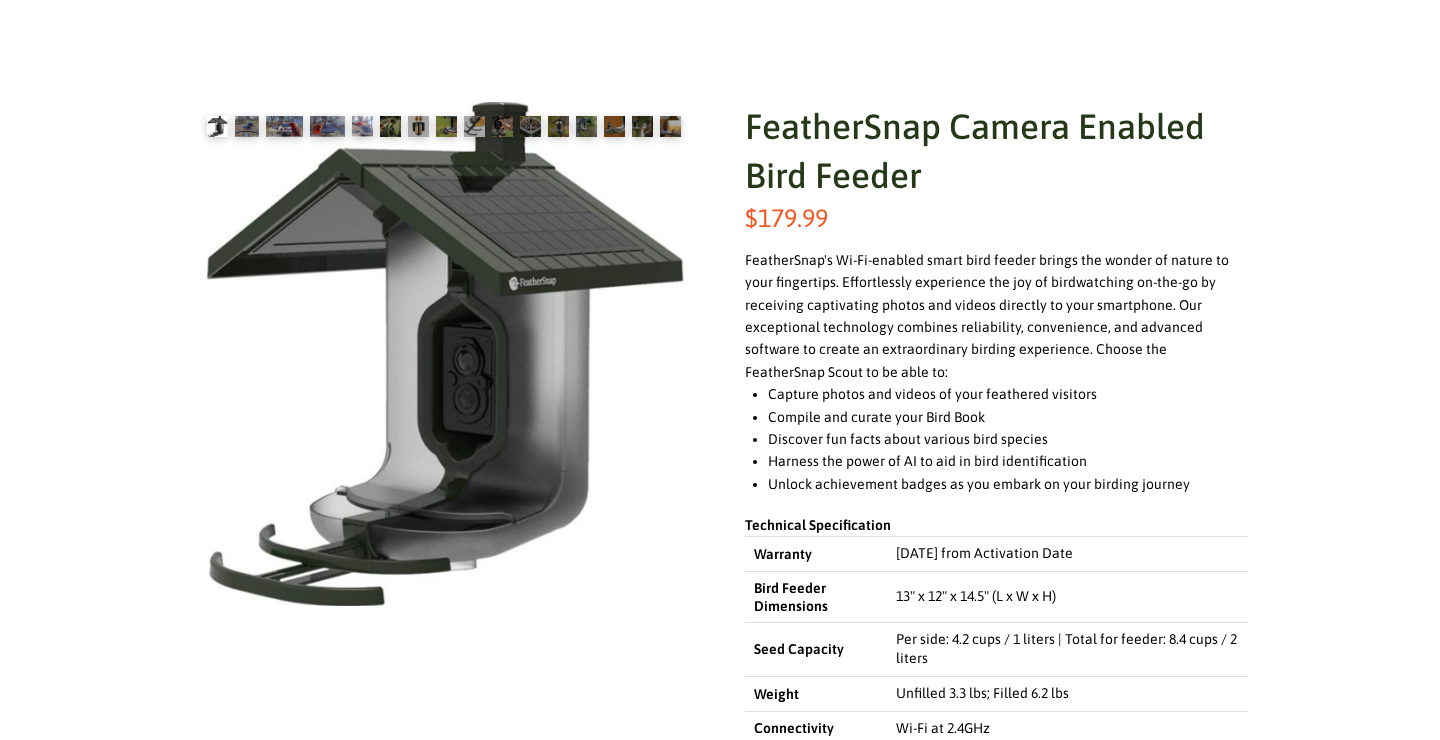 click at bounding box center [362, 126] 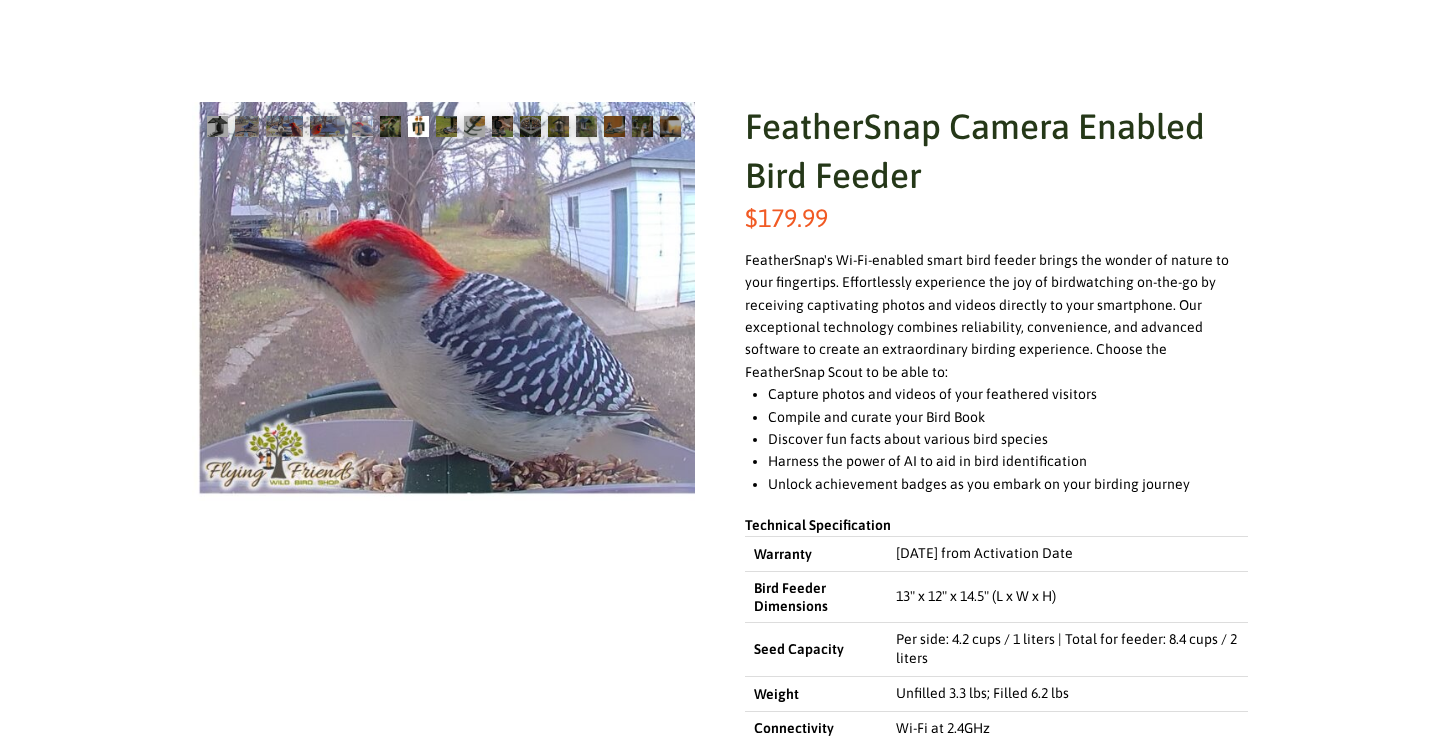 click at bounding box center (418, 126) 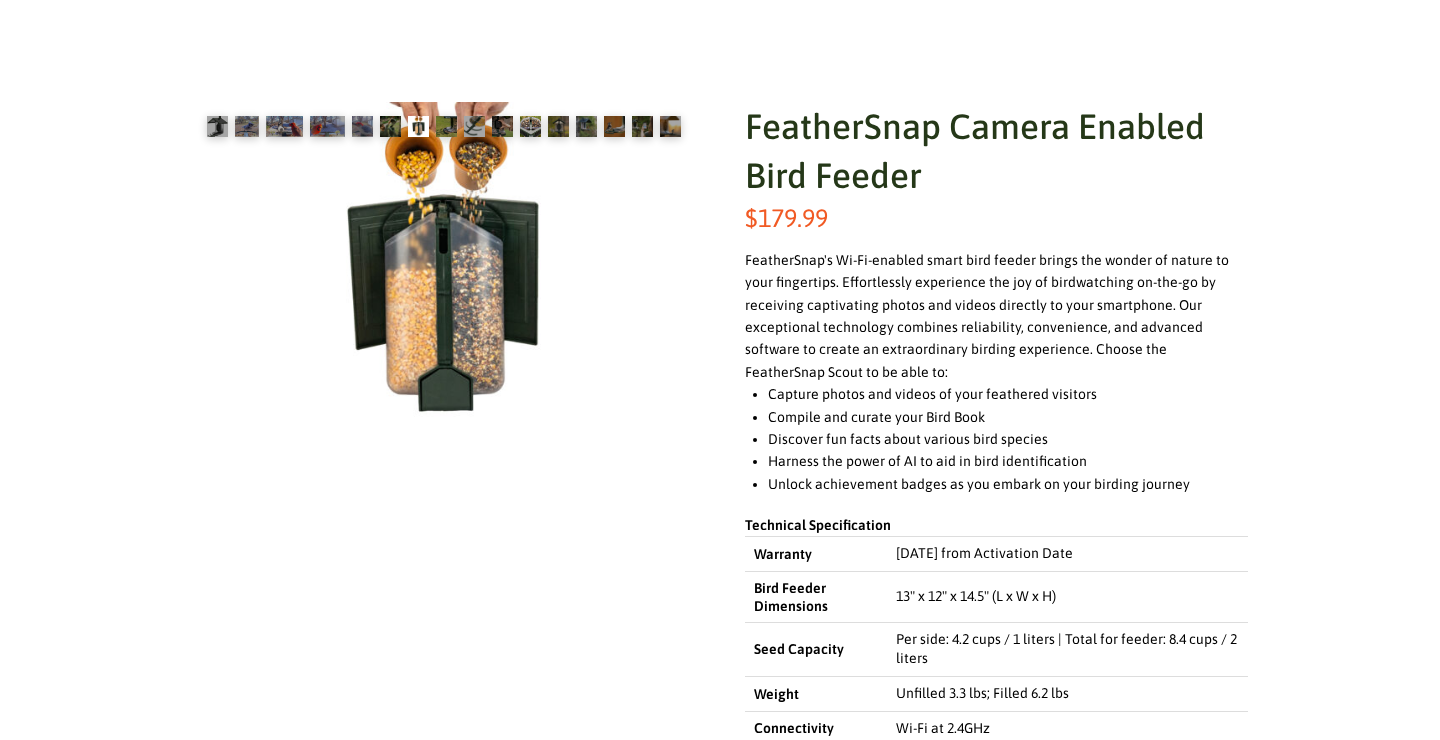 click at bounding box center (530, 126) 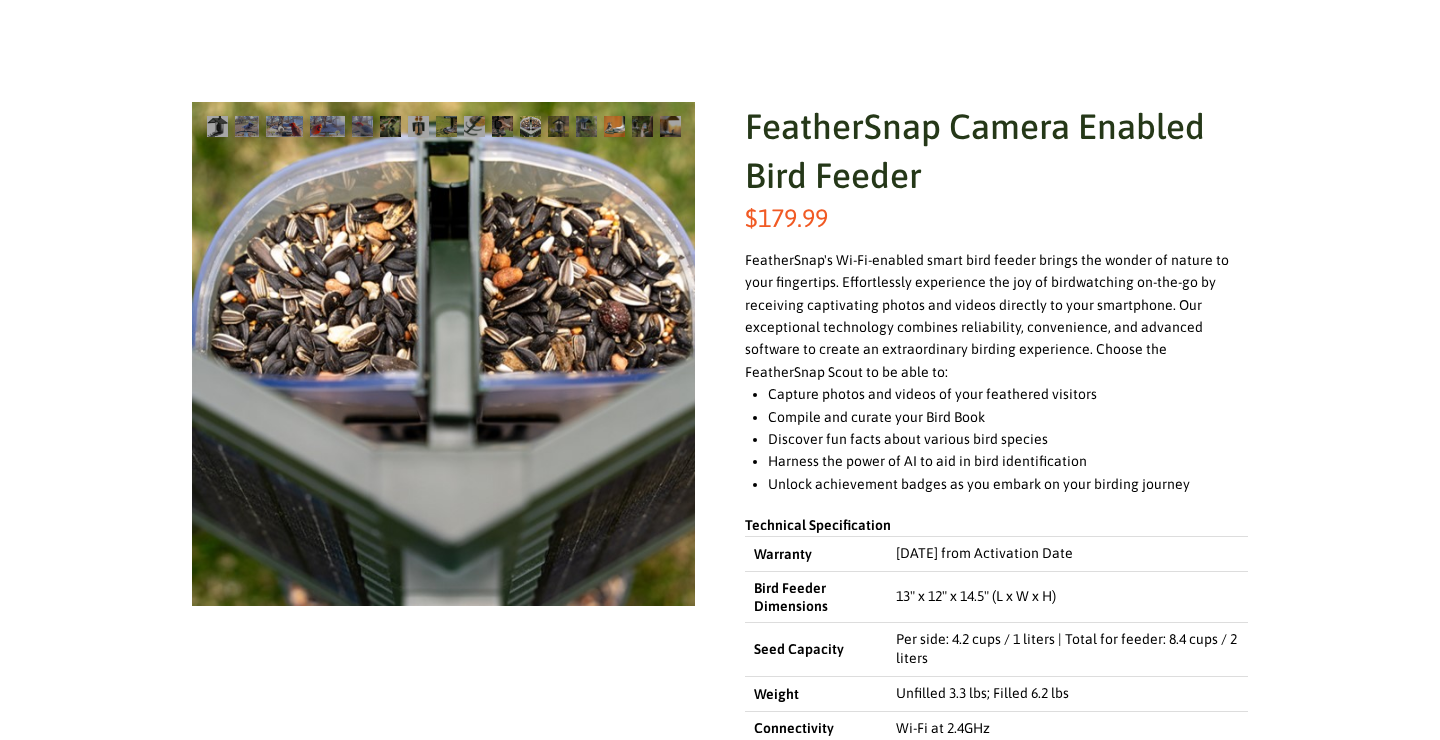 click at bounding box center [614, 126] 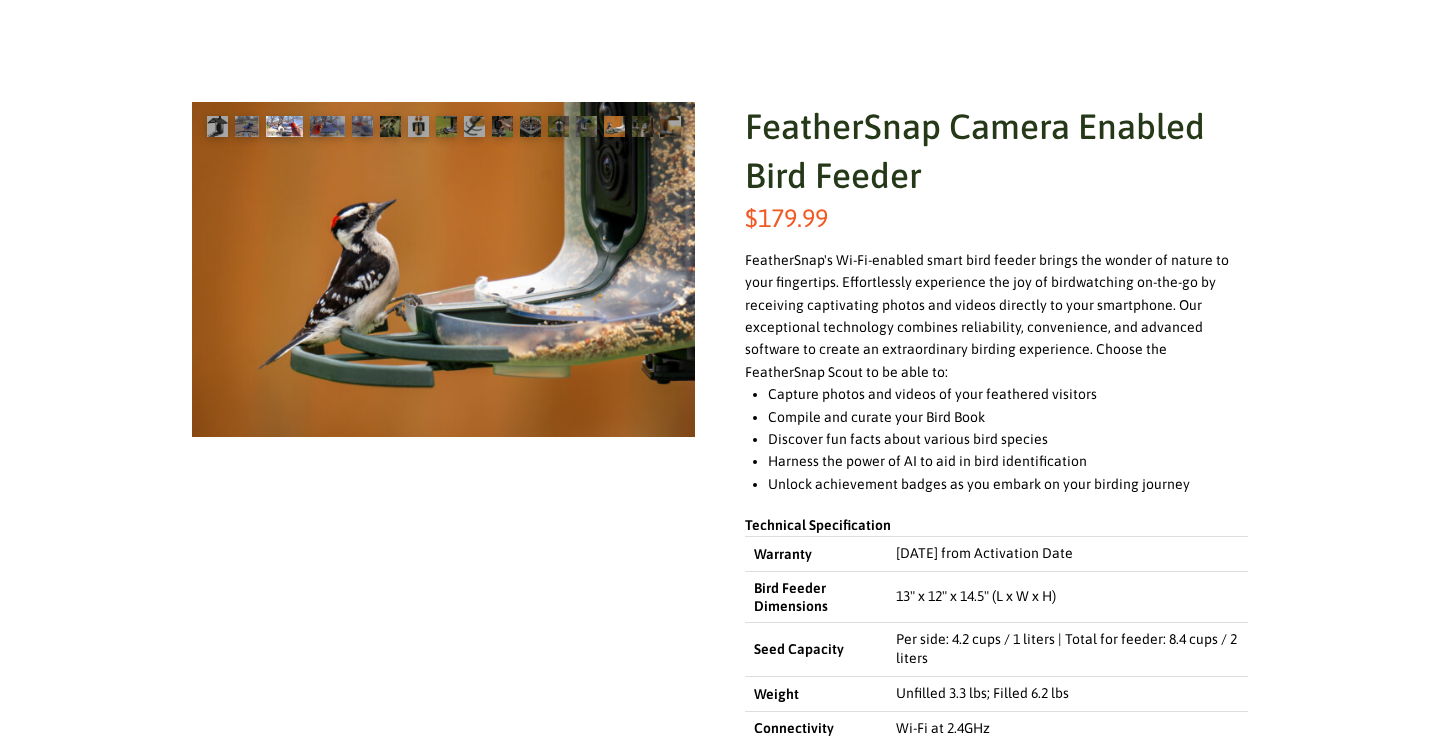 click at bounding box center (284, 126) 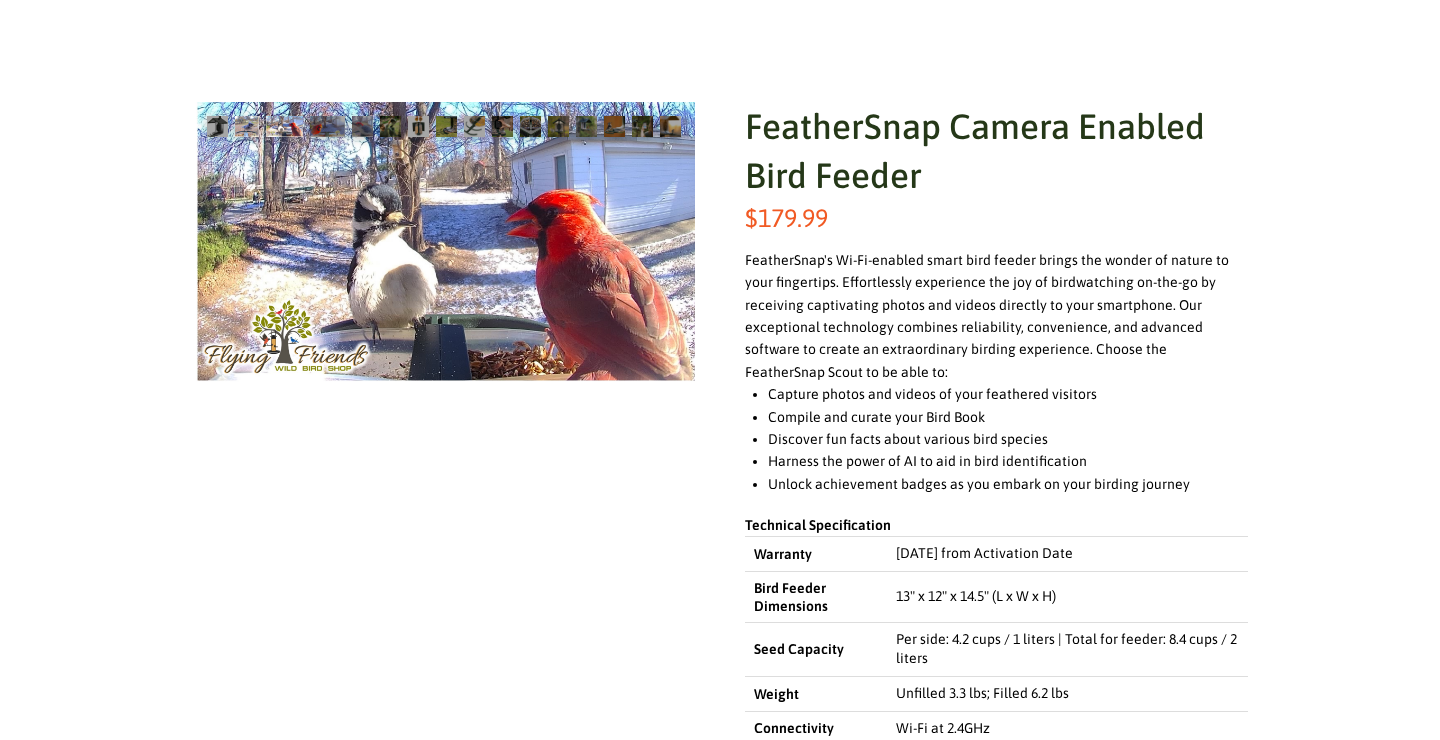 click at bounding box center [247, 126] 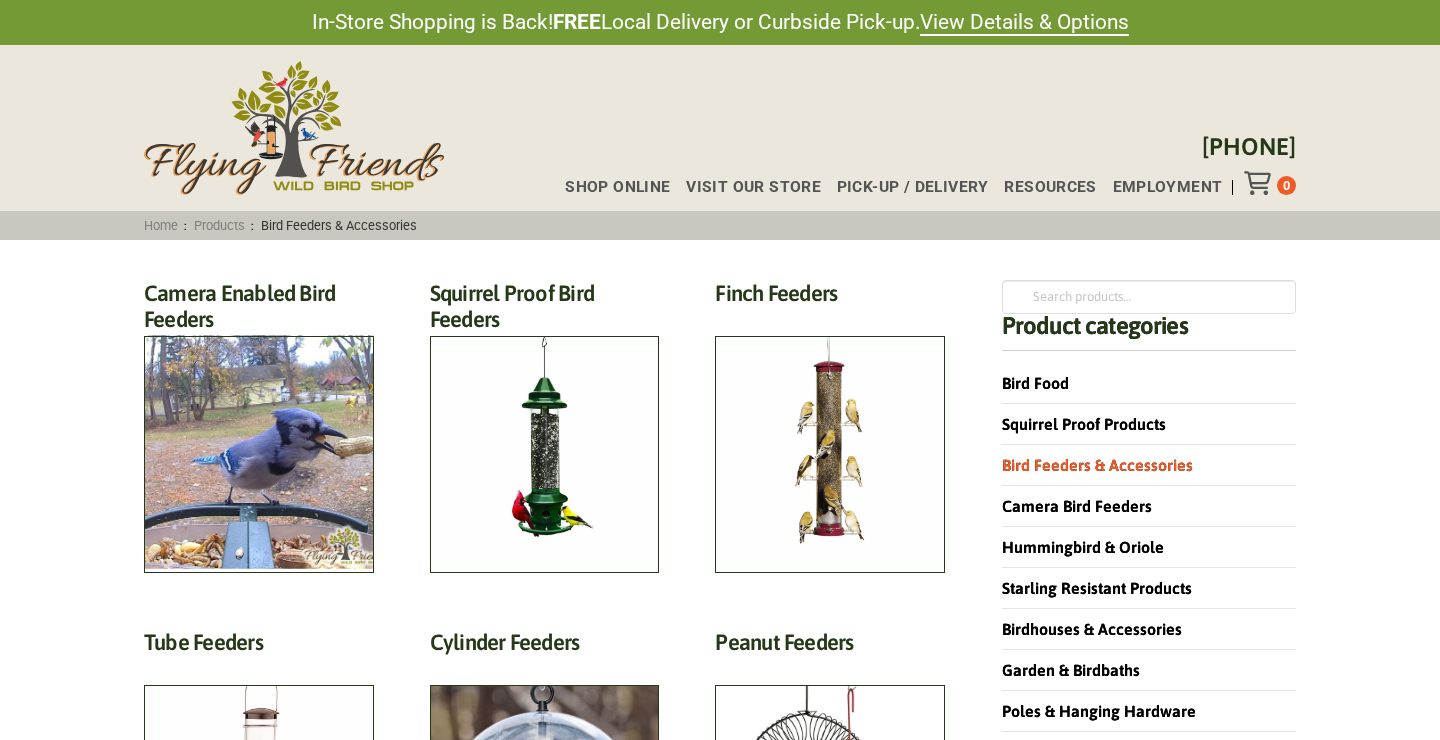 scroll, scrollTop: 0, scrollLeft: 0, axis: both 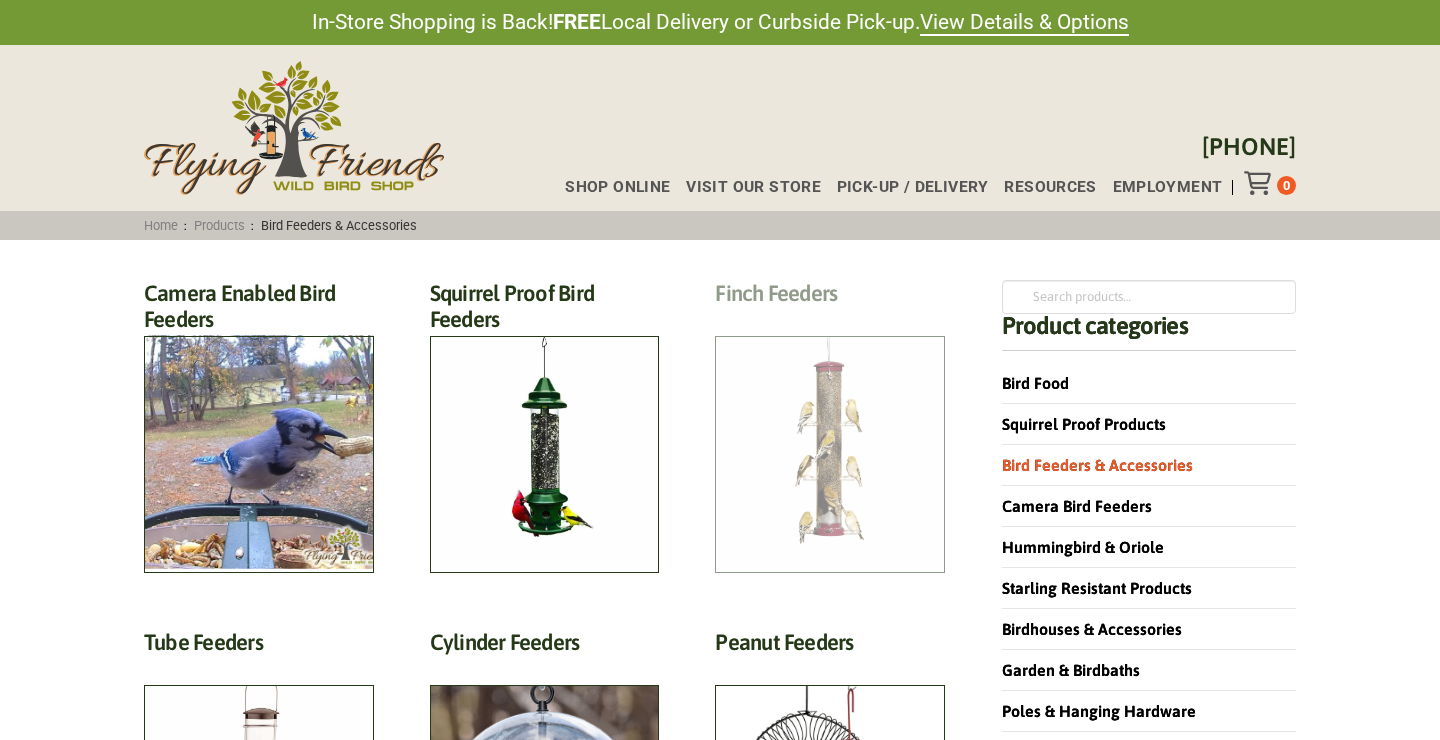click on "Finch Feeders  (14)" at bounding box center (830, 298) 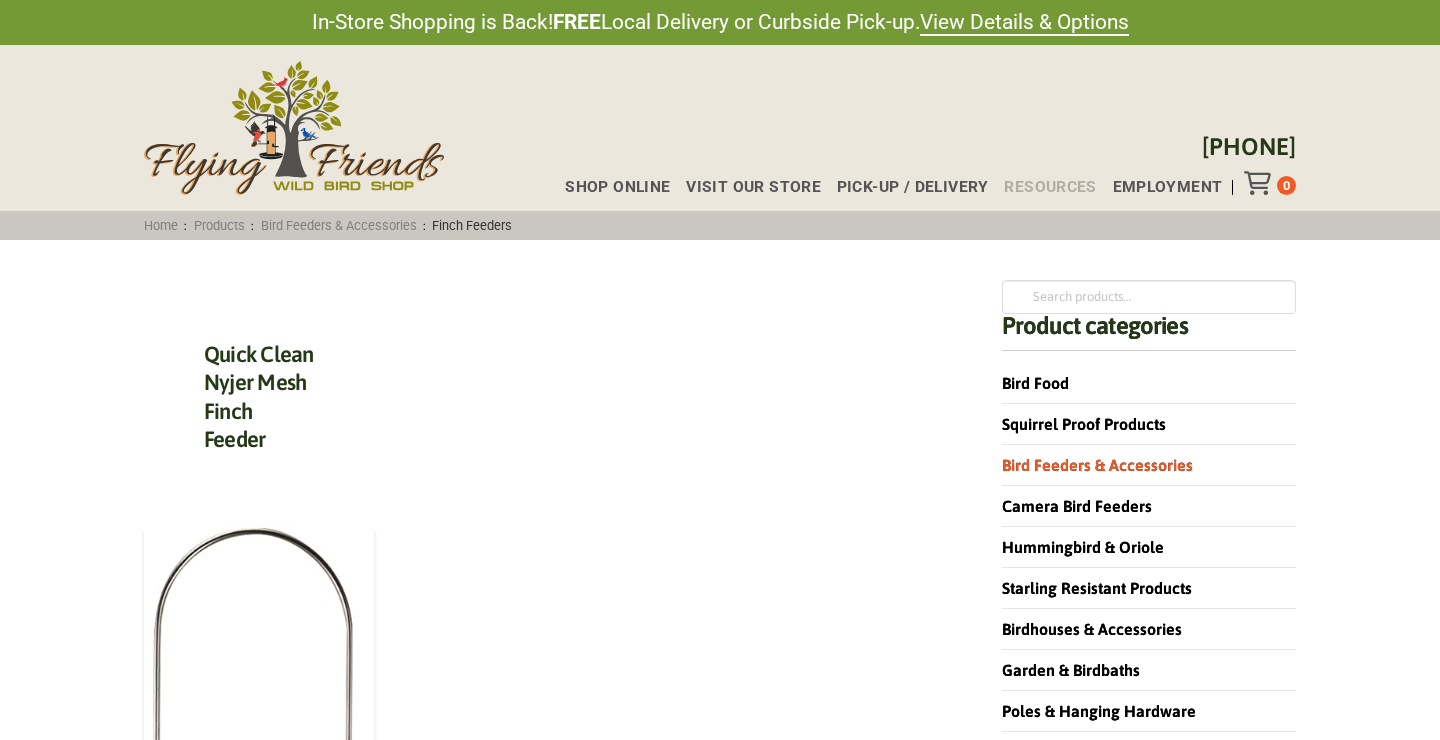 scroll, scrollTop: 10, scrollLeft: 0, axis: vertical 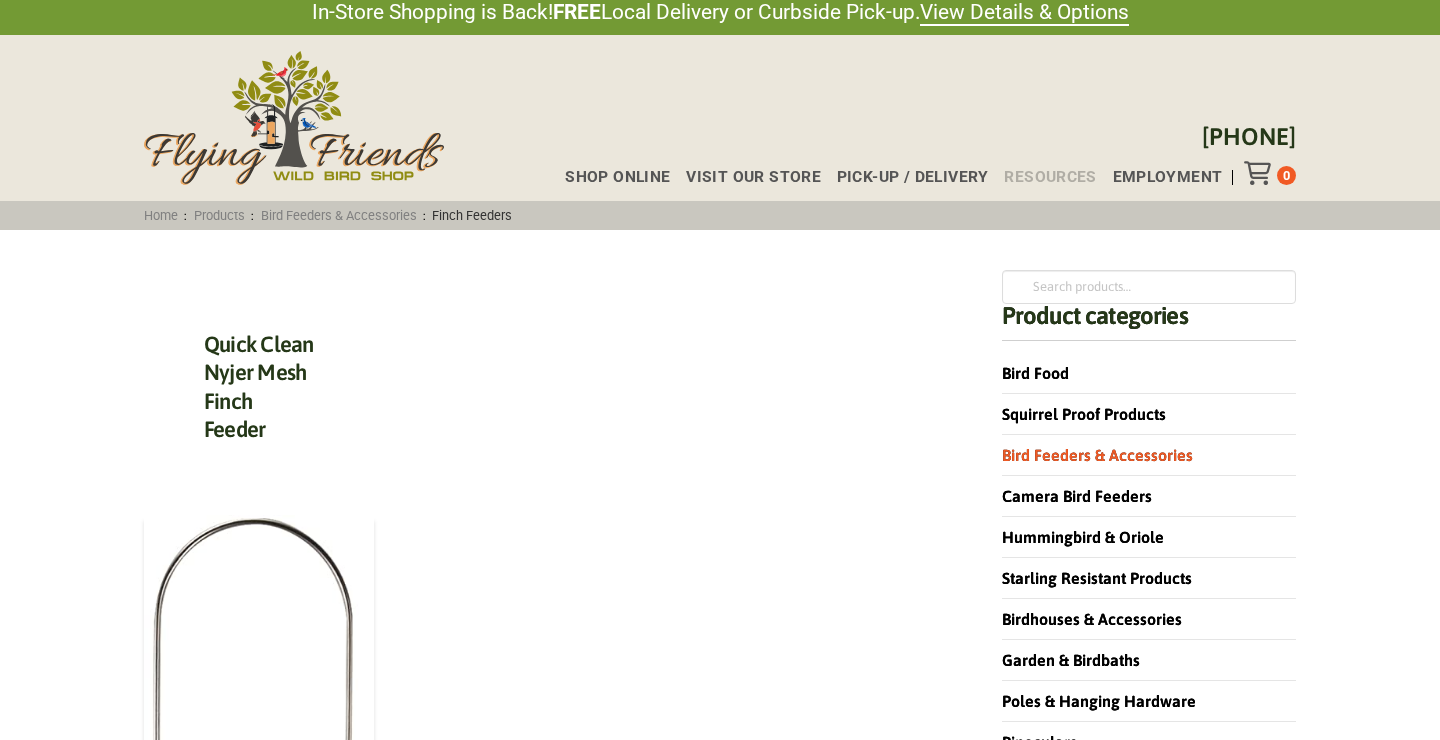 click on "Resources" at bounding box center (1050, 178) 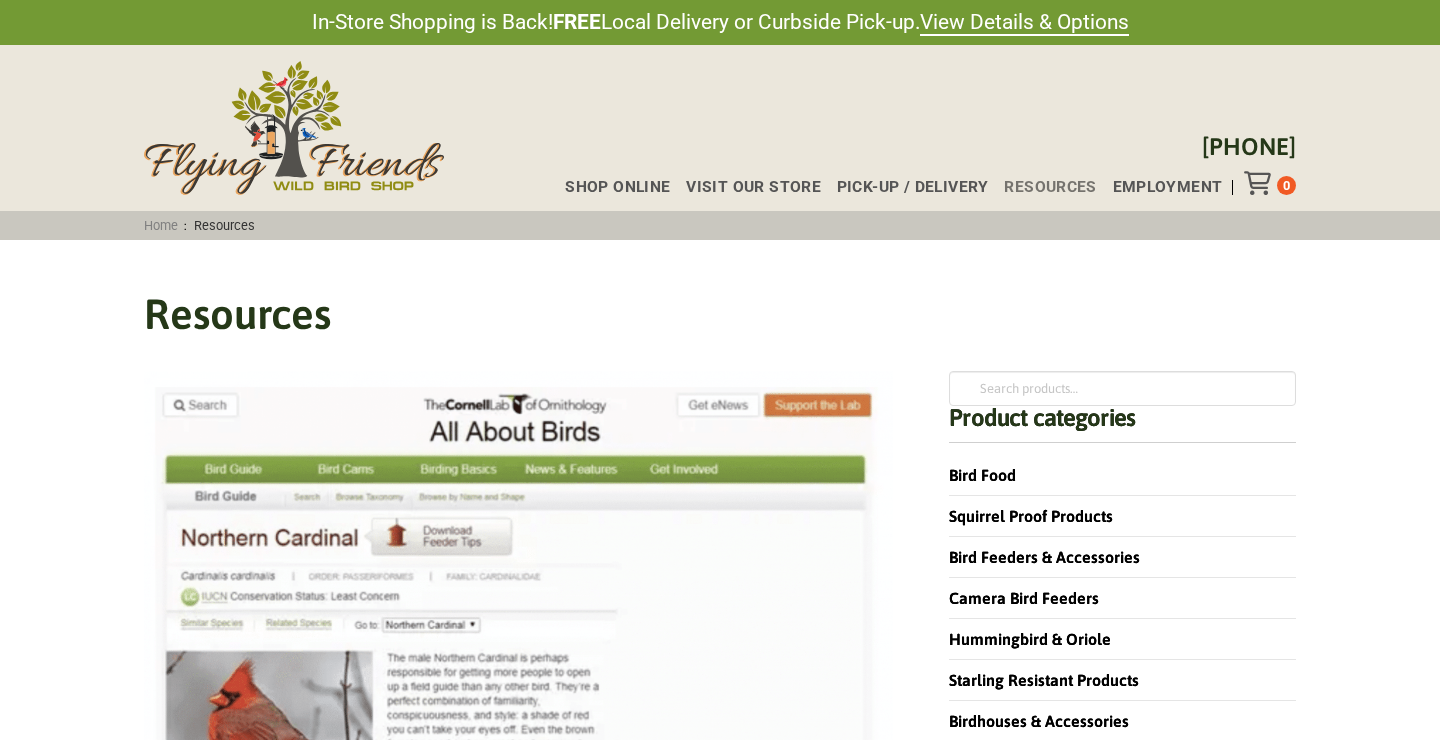 scroll, scrollTop: 0, scrollLeft: 0, axis: both 